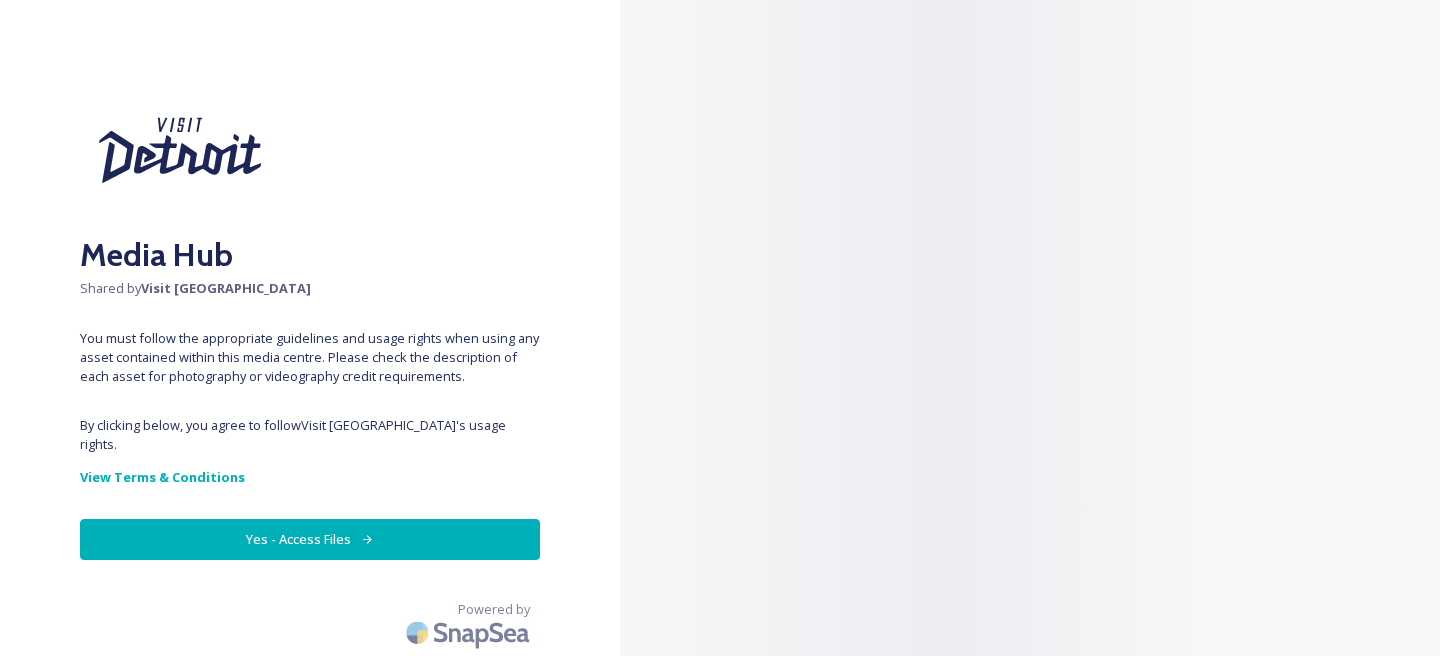 scroll, scrollTop: 0, scrollLeft: 0, axis: both 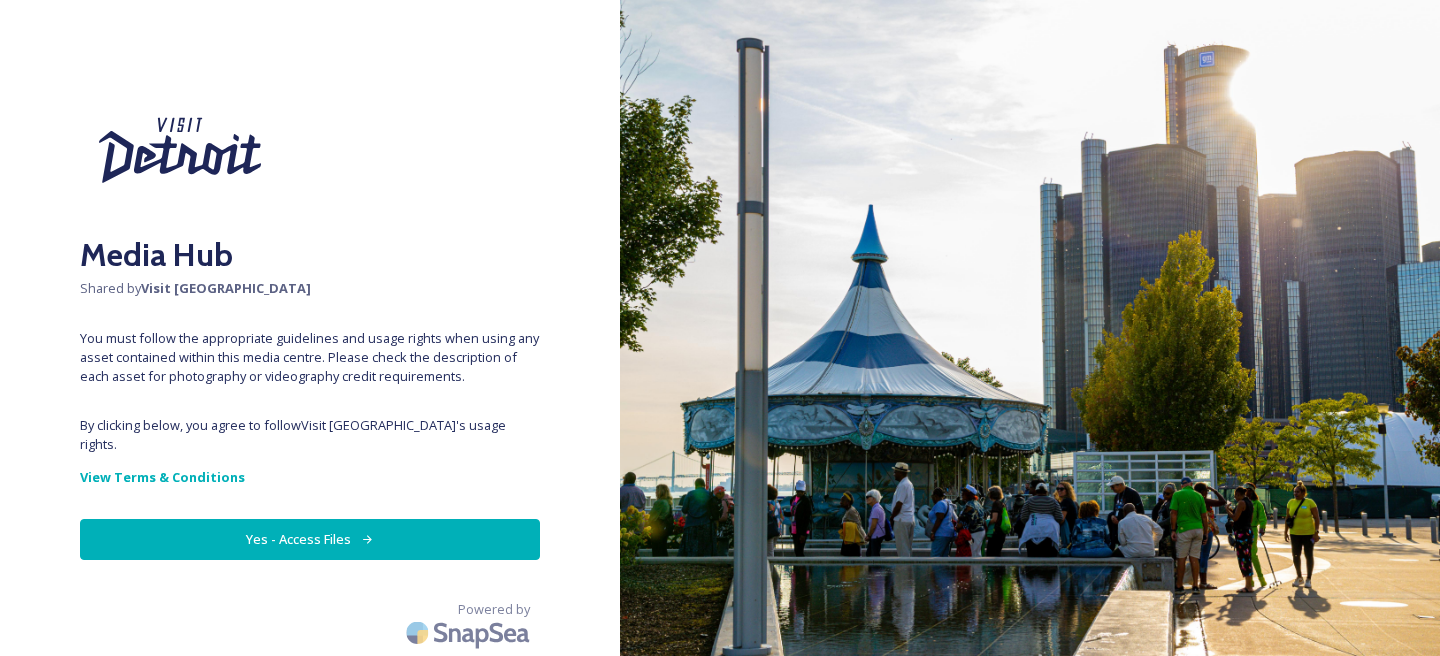 click on "Yes - Access Files" at bounding box center [310, 539] 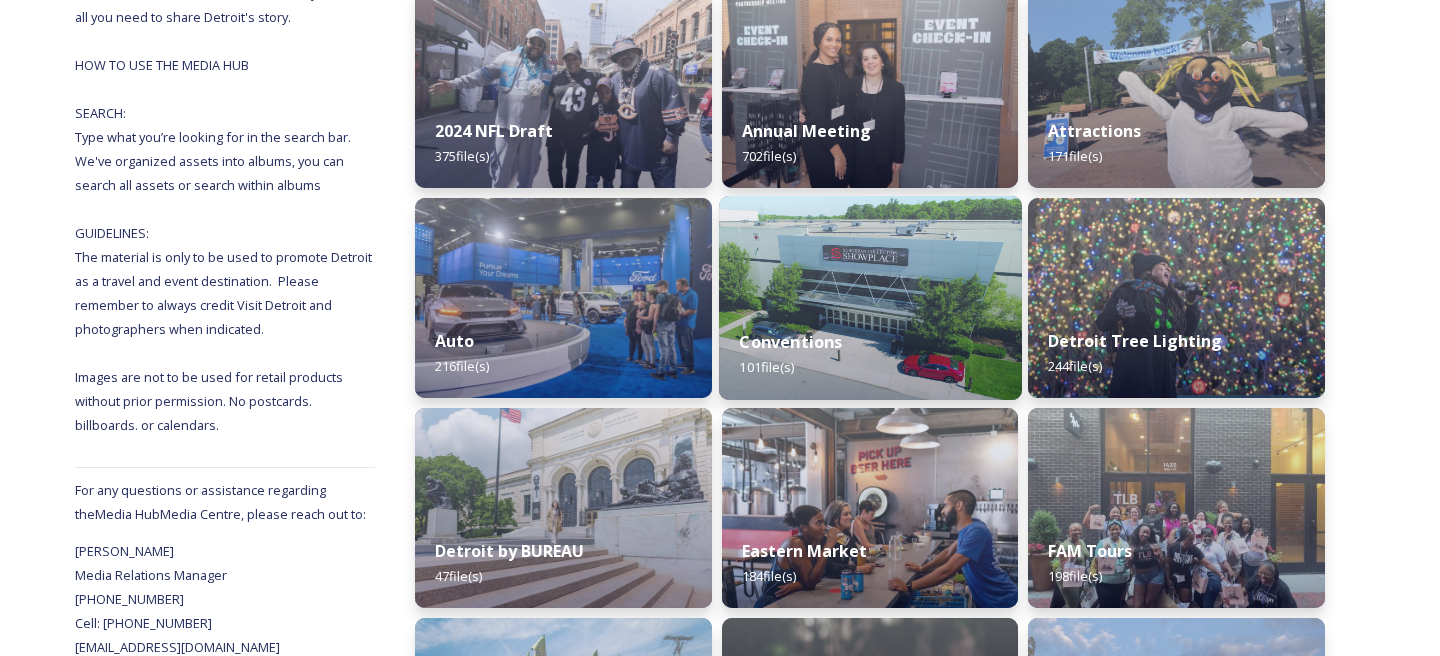 scroll, scrollTop: 441, scrollLeft: 0, axis: vertical 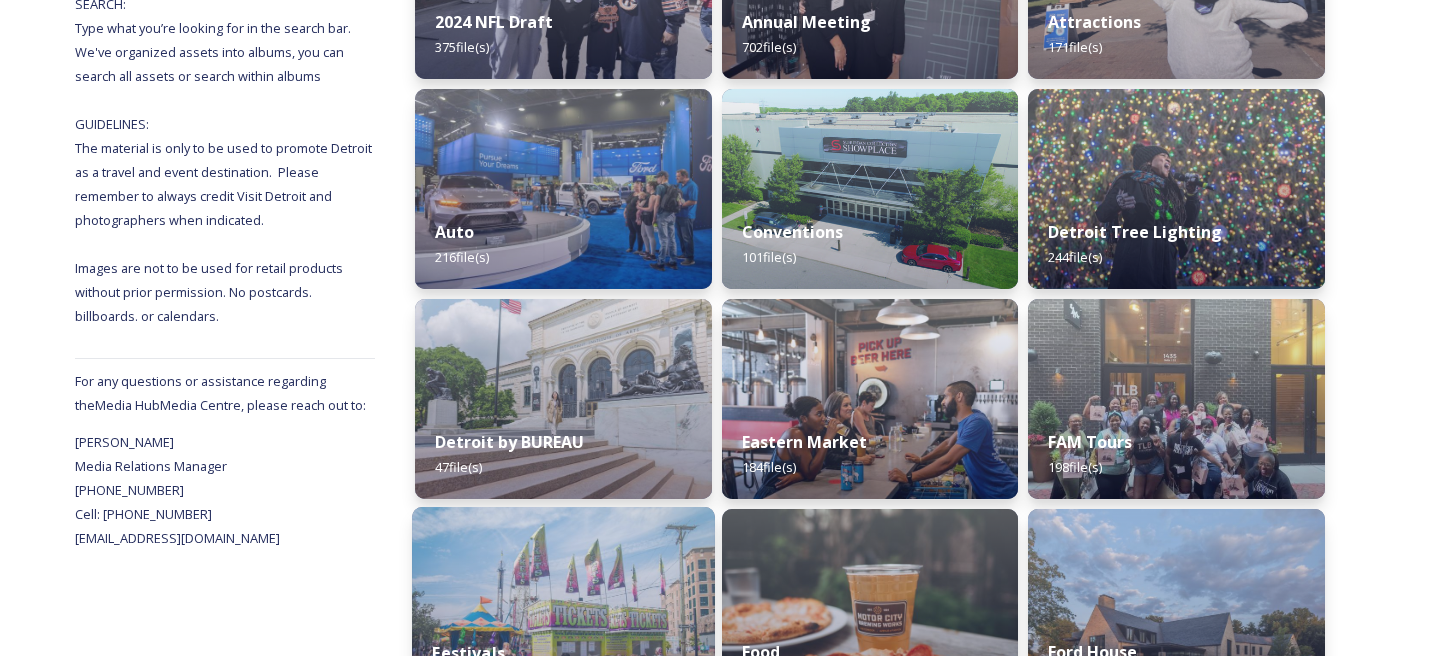 click at bounding box center [563, 609] 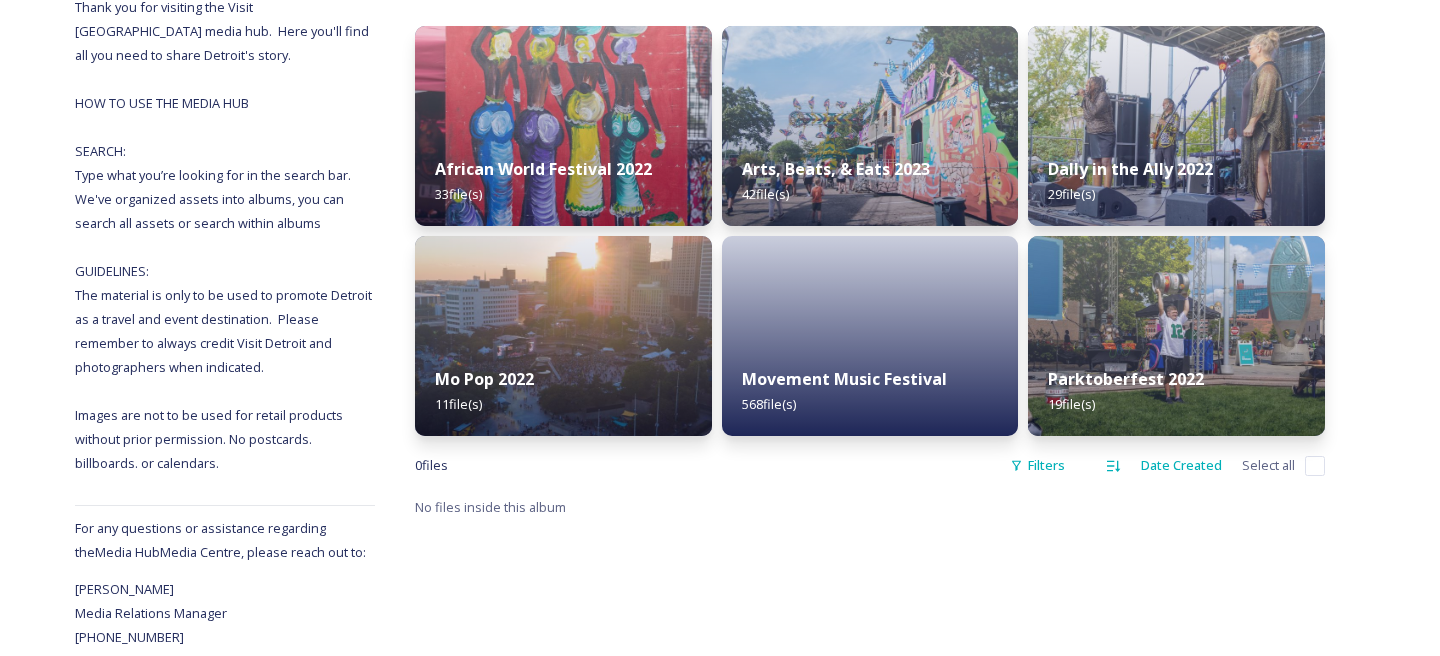 scroll, scrollTop: 286, scrollLeft: 0, axis: vertical 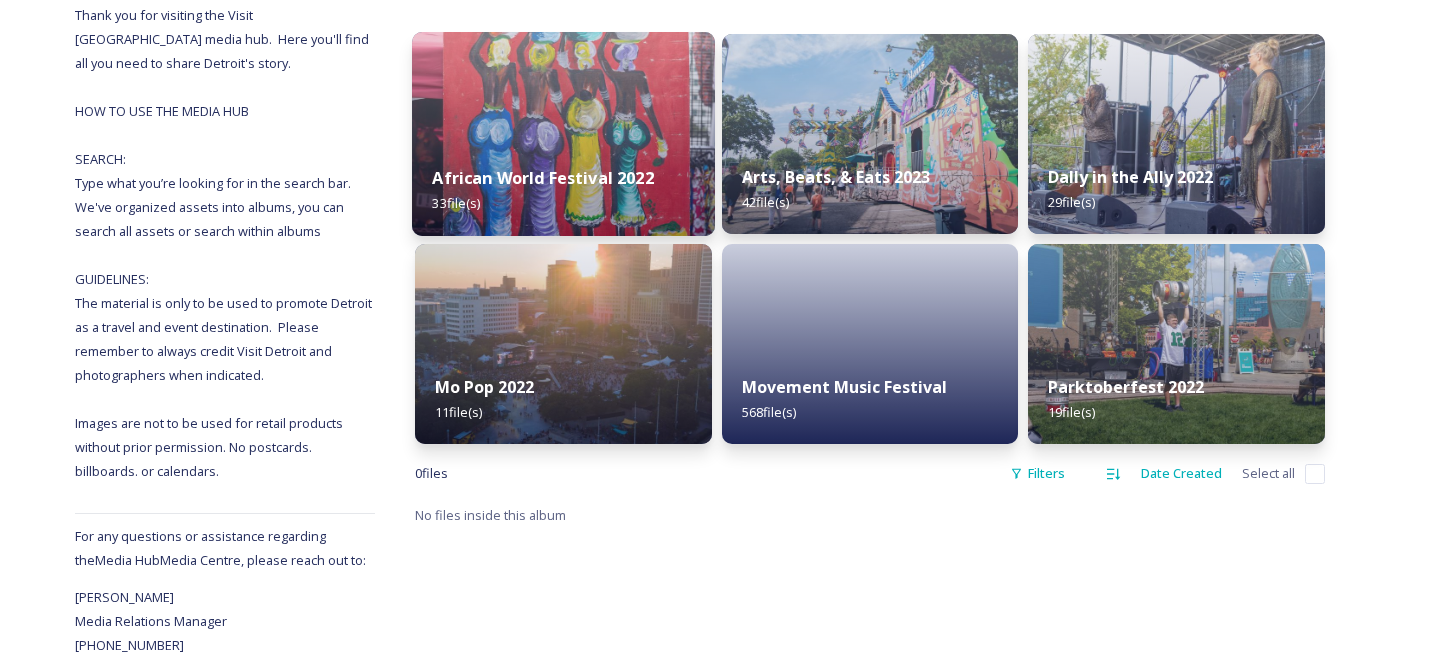 click at bounding box center [563, 134] 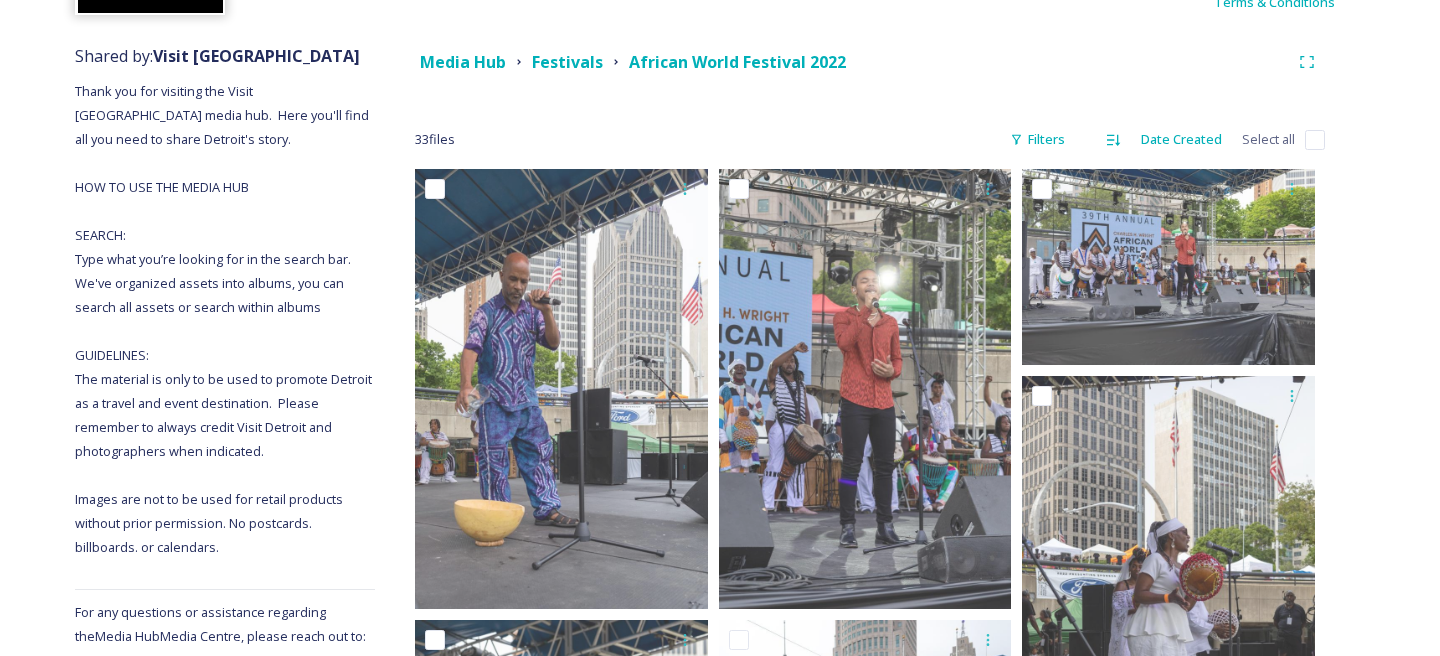 scroll, scrollTop: 0, scrollLeft: 0, axis: both 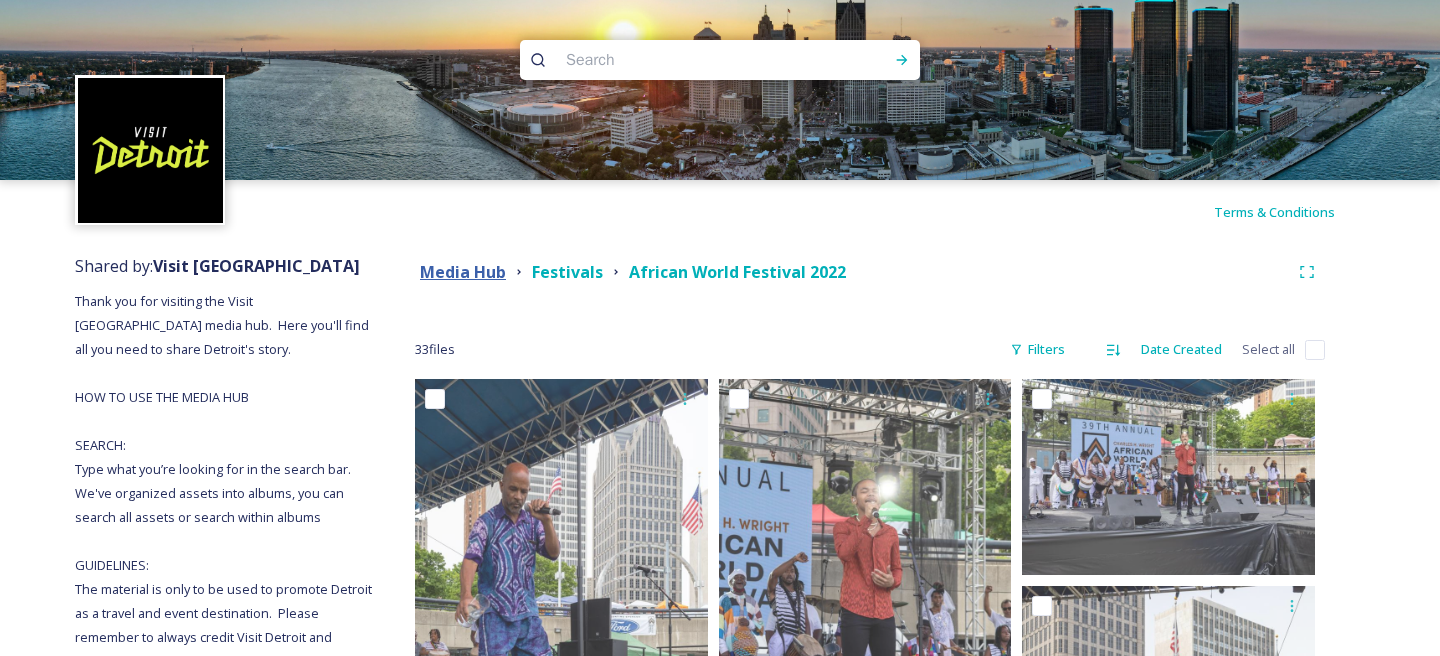 click on "Media Hub" at bounding box center [463, 272] 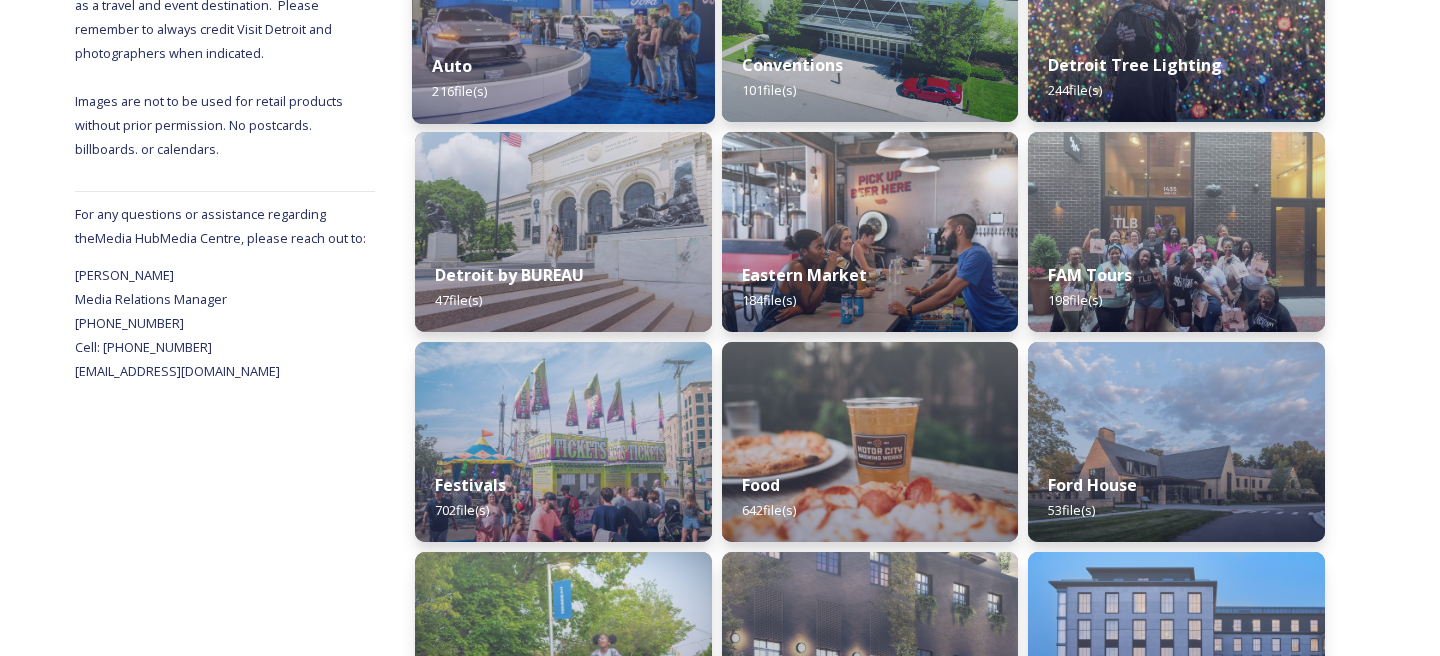scroll, scrollTop: 631, scrollLeft: 0, axis: vertical 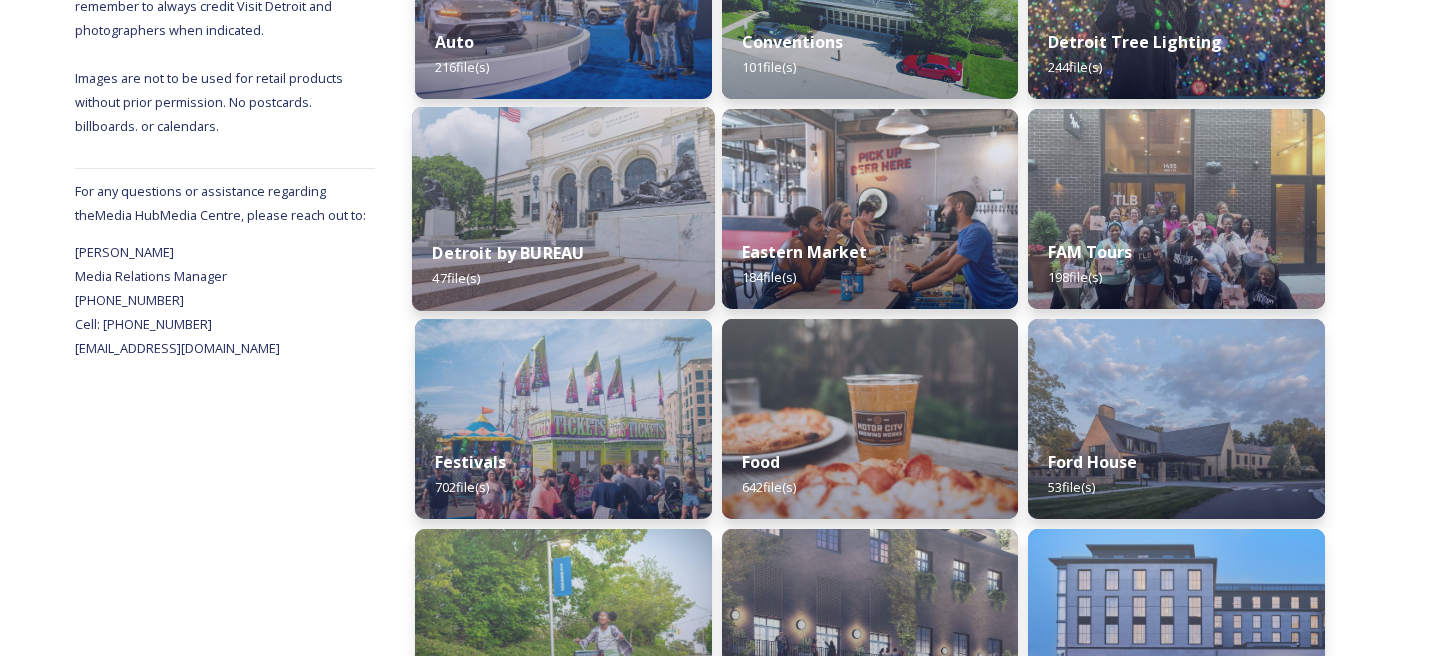 click on "Detroit by BUREAU 47  file(s)" at bounding box center (563, 265) 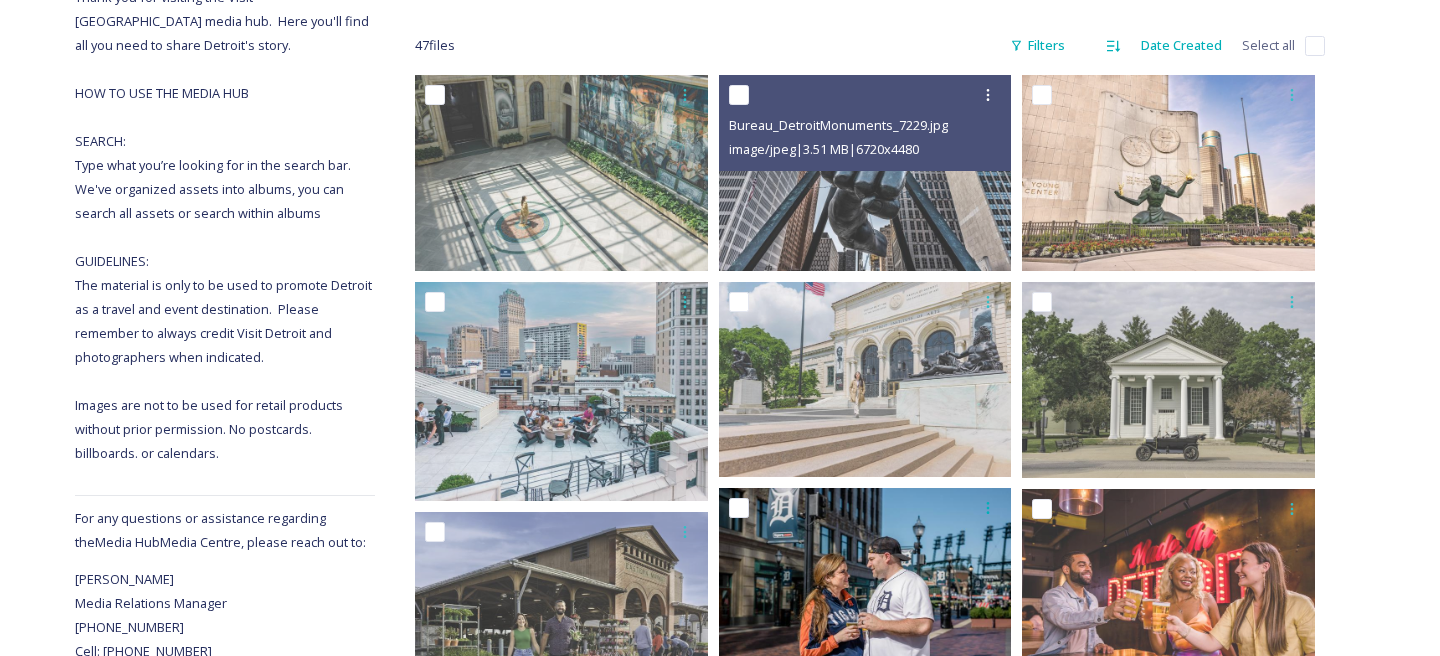scroll, scrollTop: 0, scrollLeft: 0, axis: both 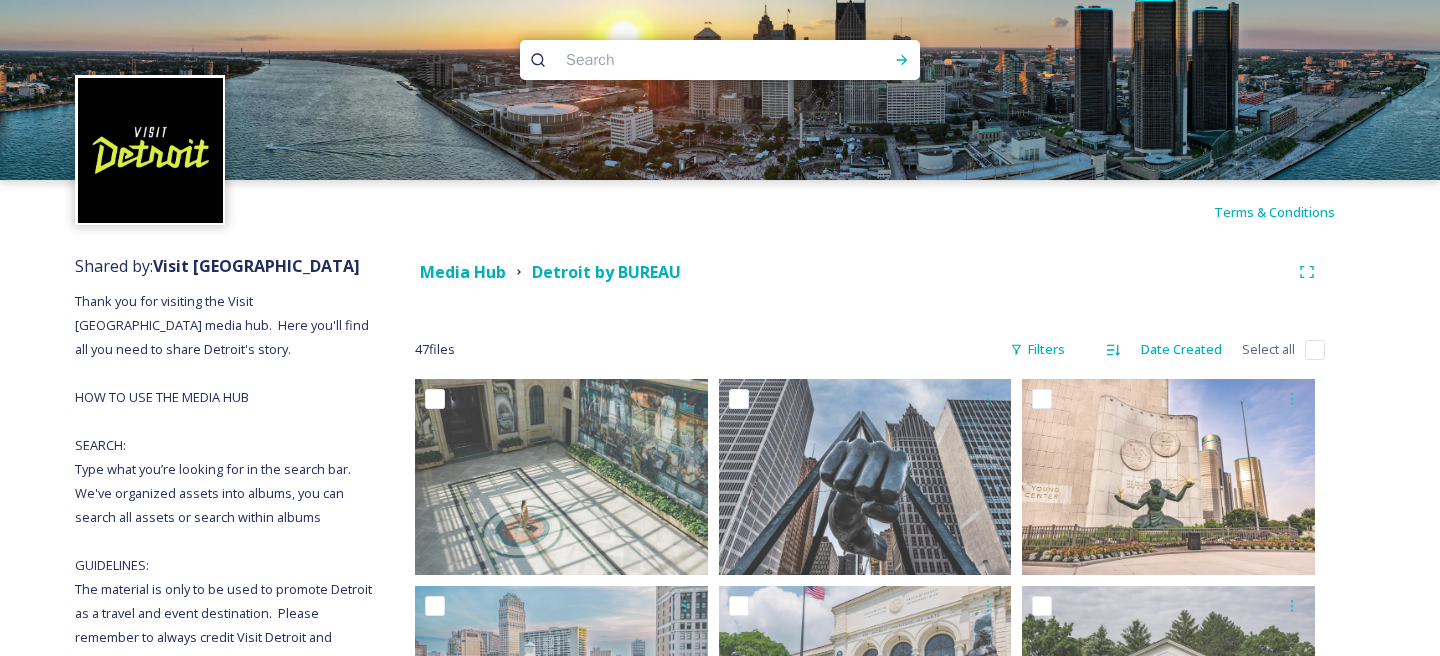 click on "Media Hub" at bounding box center (463, 272) 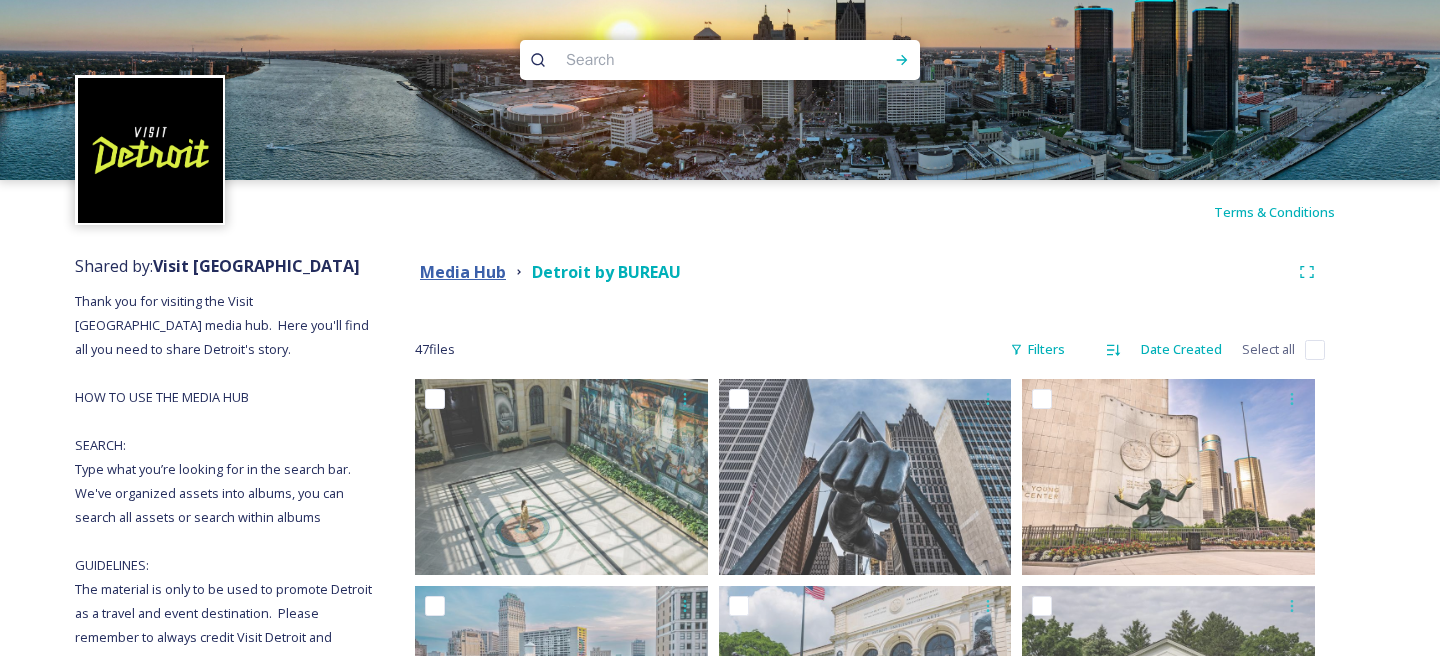 click on "Media Hub" at bounding box center (463, 272) 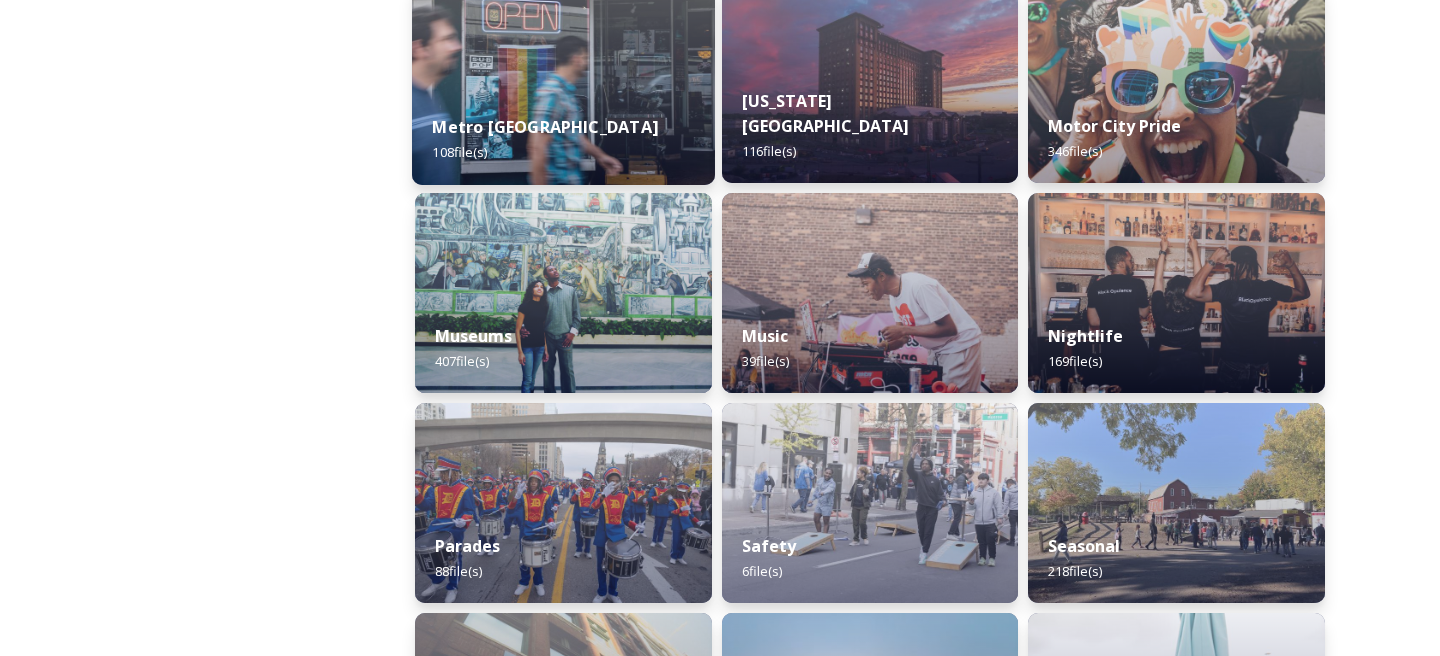 scroll, scrollTop: 1400, scrollLeft: 0, axis: vertical 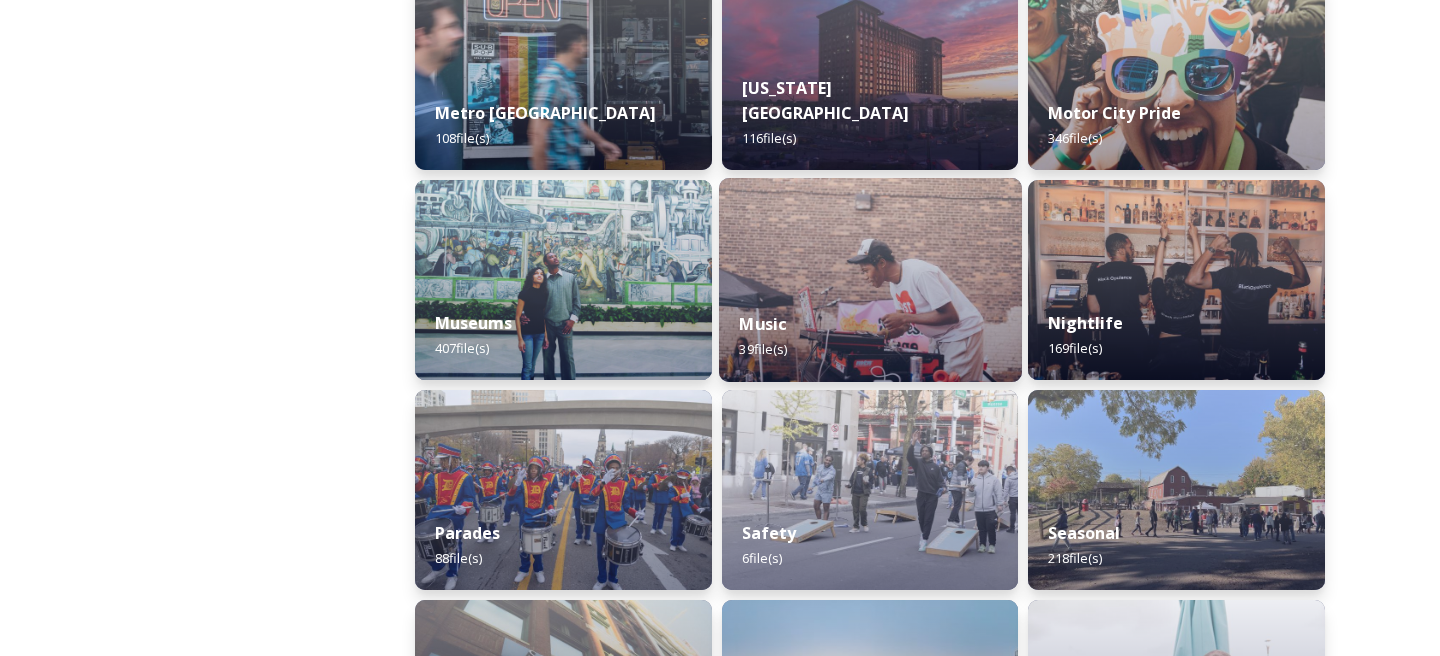 click on "Music 39  file(s)" at bounding box center [870, 336] 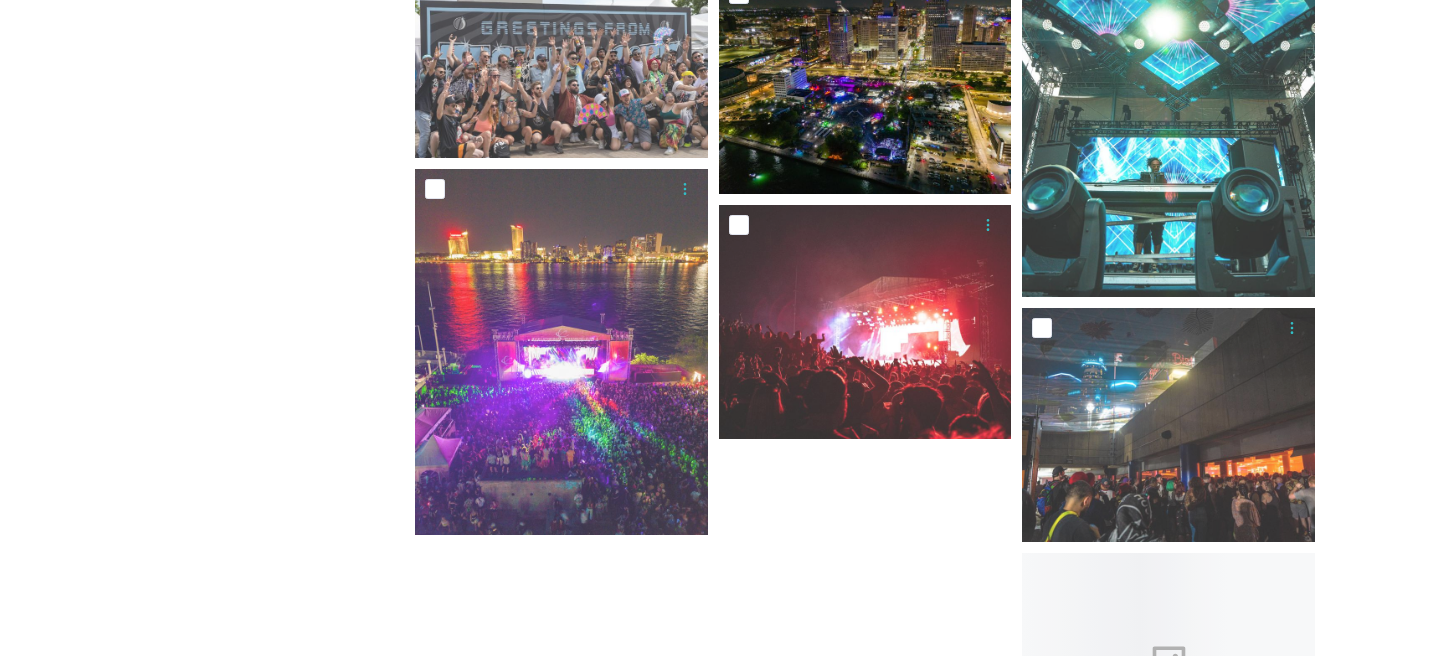 scroll, scrollTop: 3190, scrollLeft: 0, axis: vertical 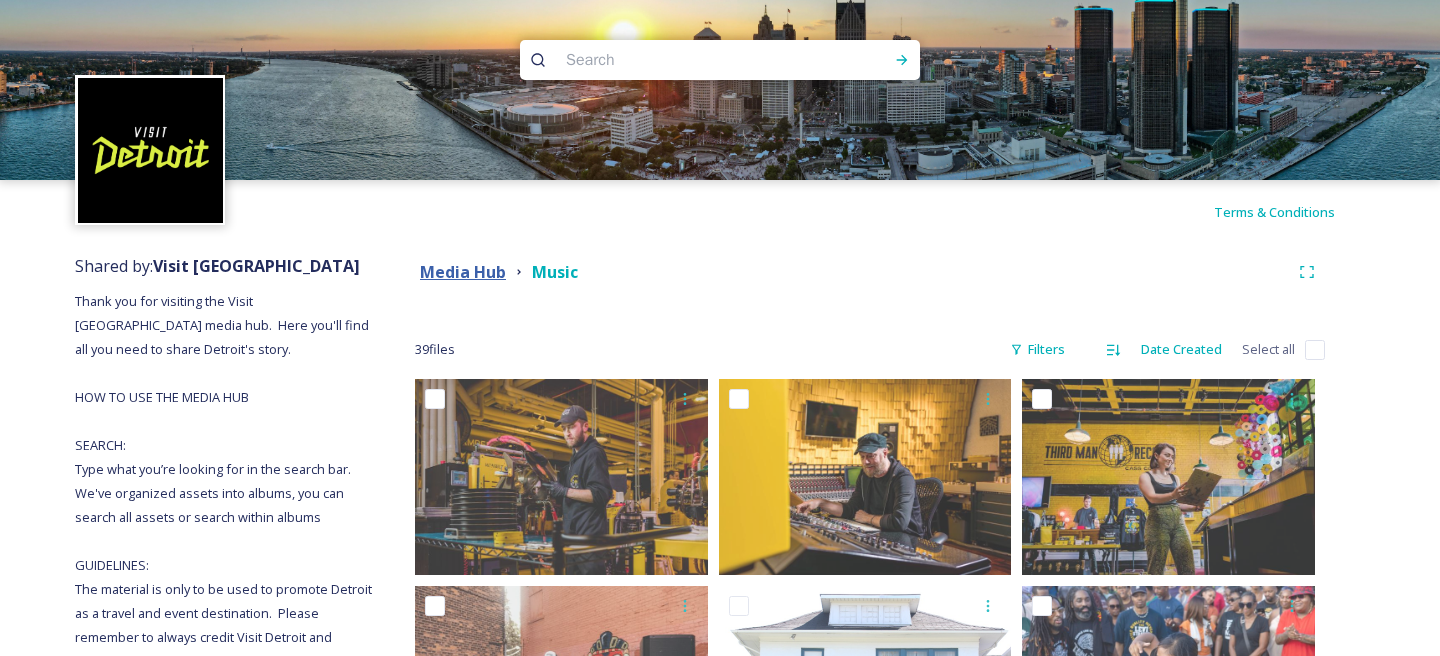 click on "Media Hub" at bounding box center (463, 272) 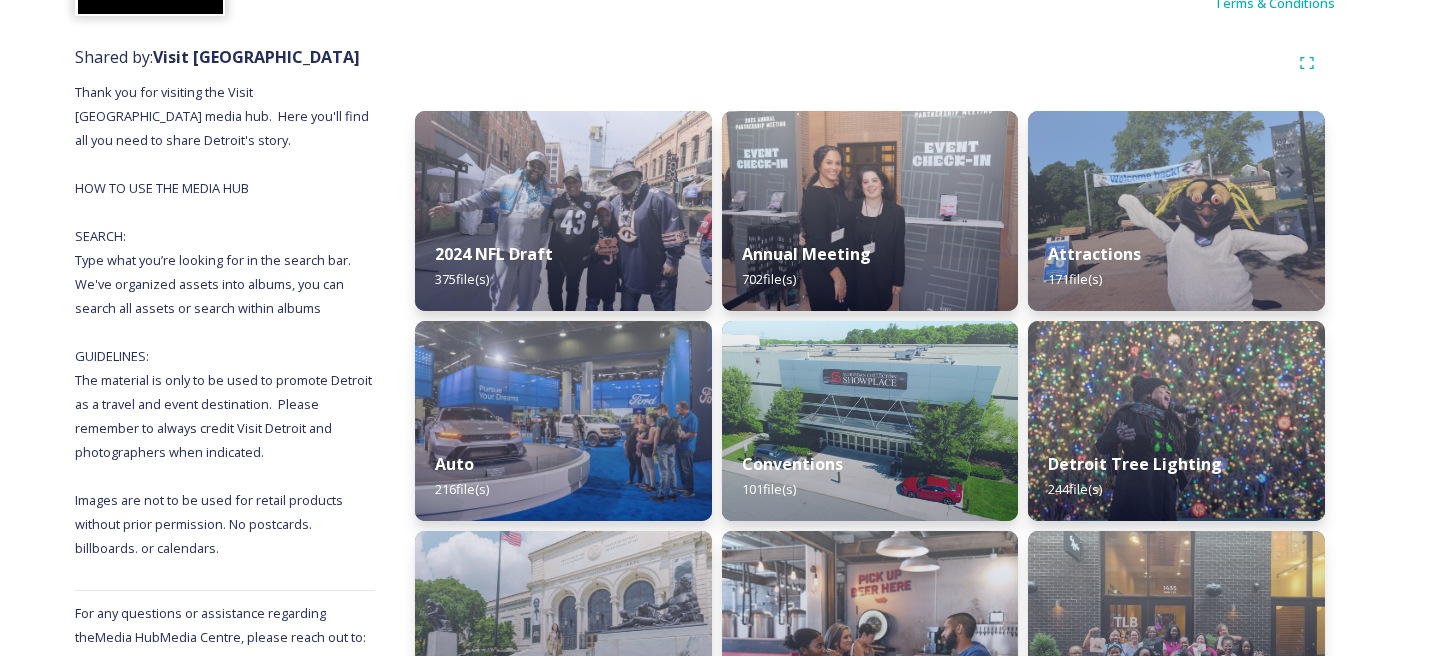 scroll, scrollTop: 199, scrollLeft: 0, axis: vertical 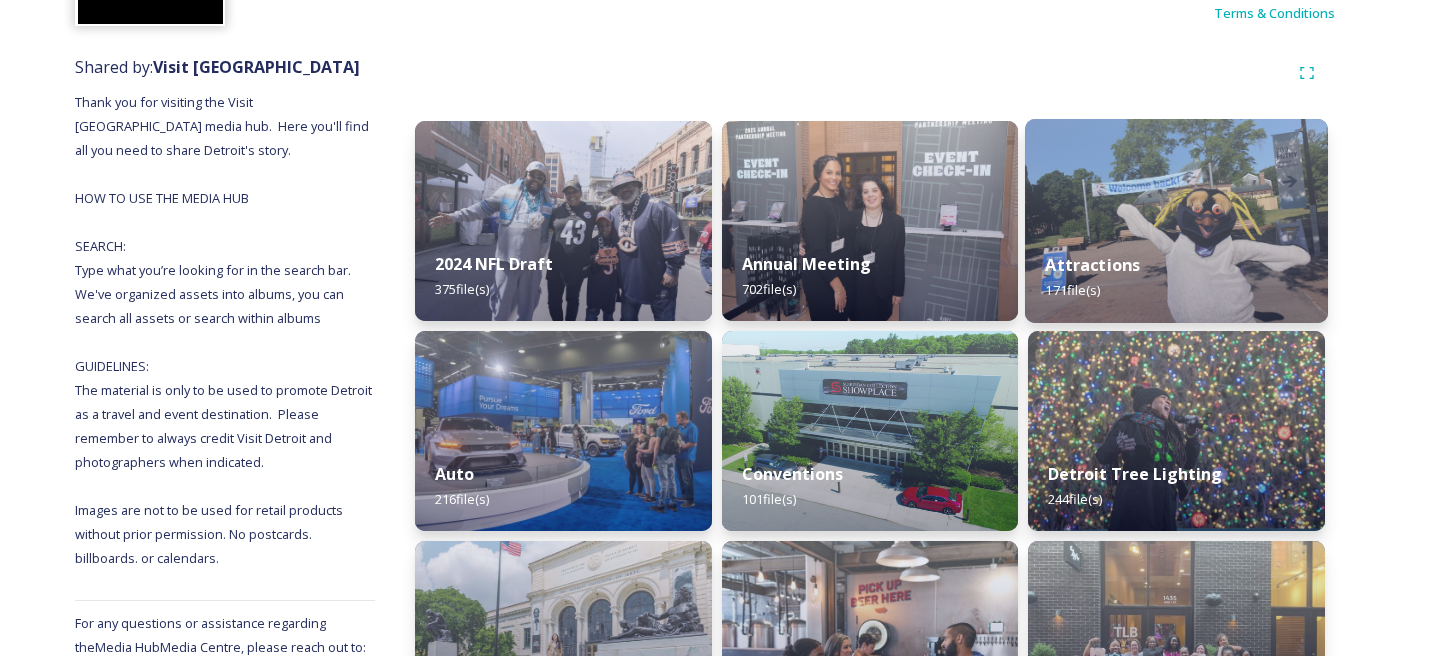 click on "Attractions 171  file(s)" at bounding box center [1176, 277] 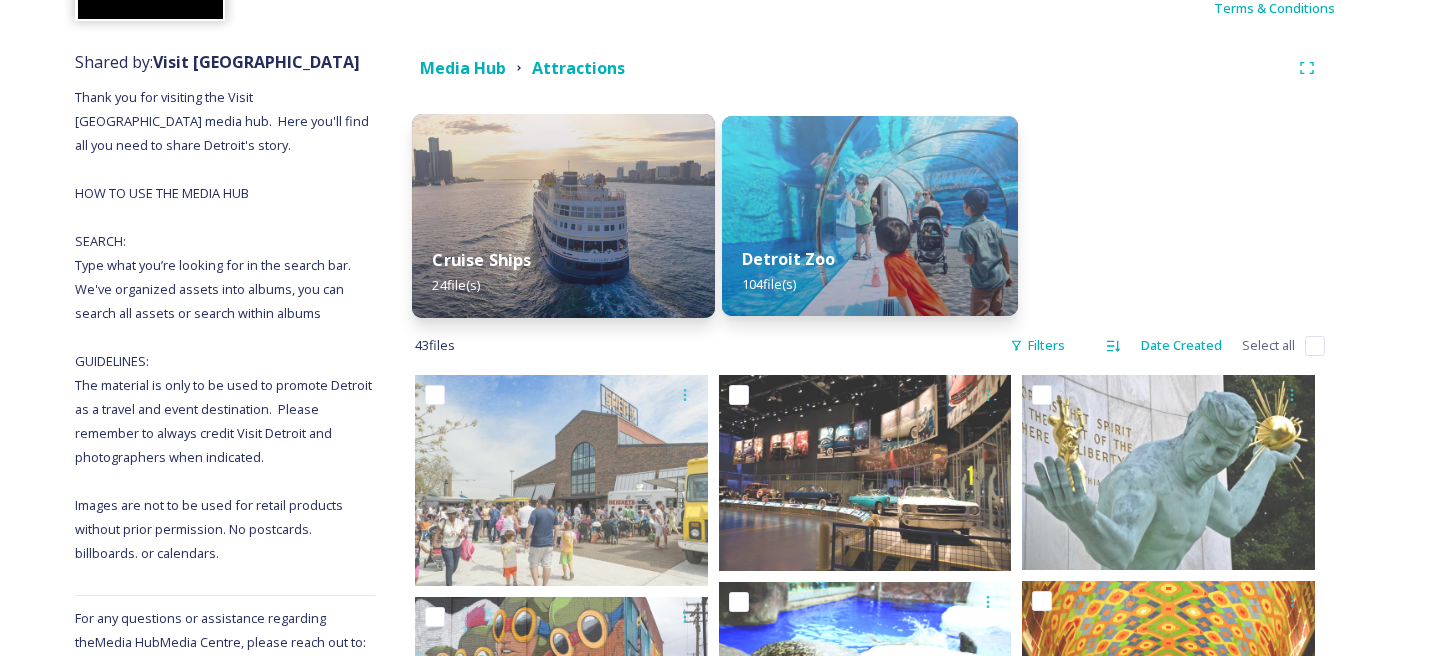 scroll, scrollTop: 138, scrollLeft: 0, axis: vertical 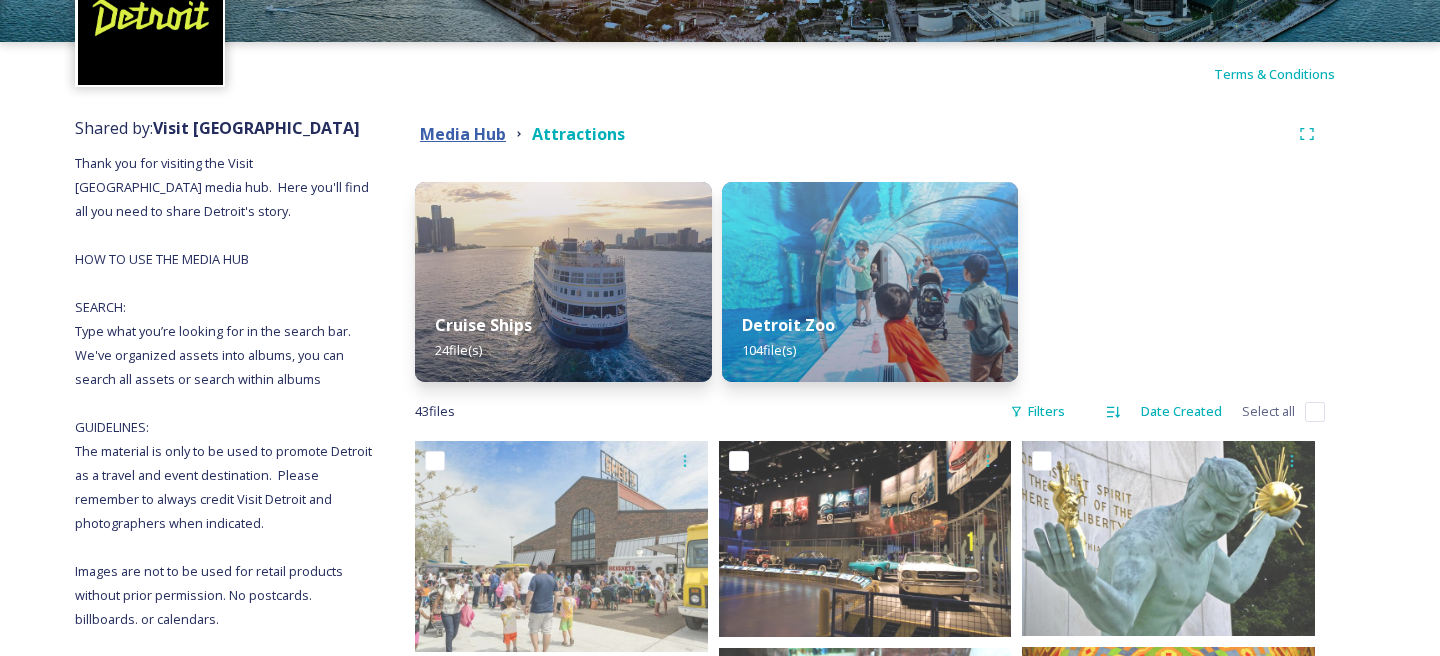 click on "Media Hub" at bounding box center [463, 134] 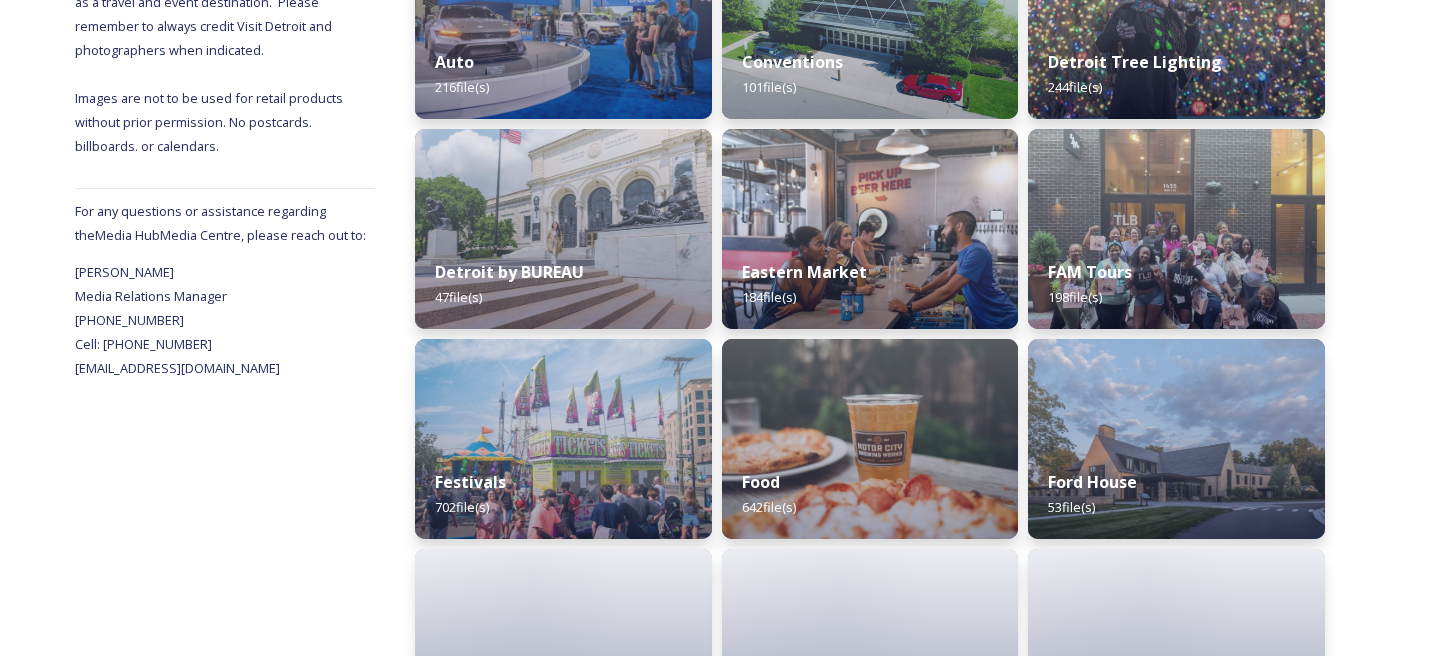 scroll, scrollTop: 668, scrollLeft: 0, axis: vertical 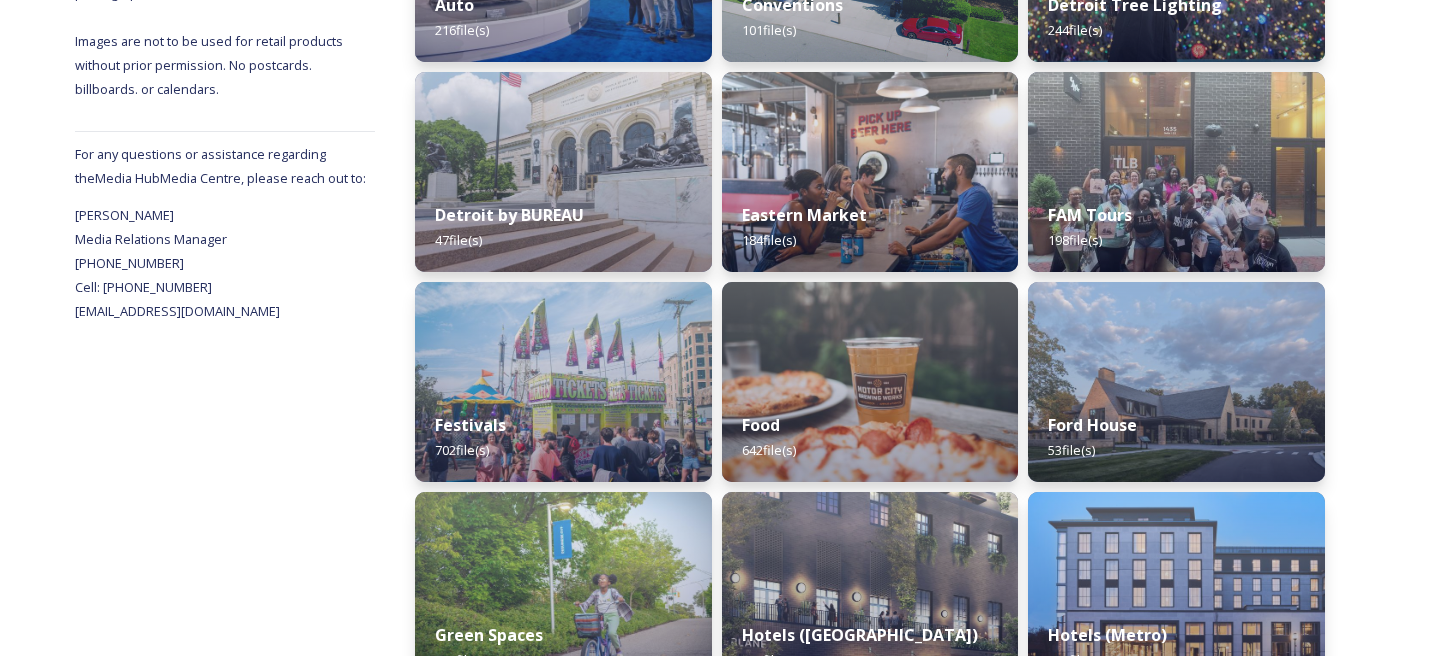 click on "Festivals 702  file(s)" at bounding box center (563, 437) 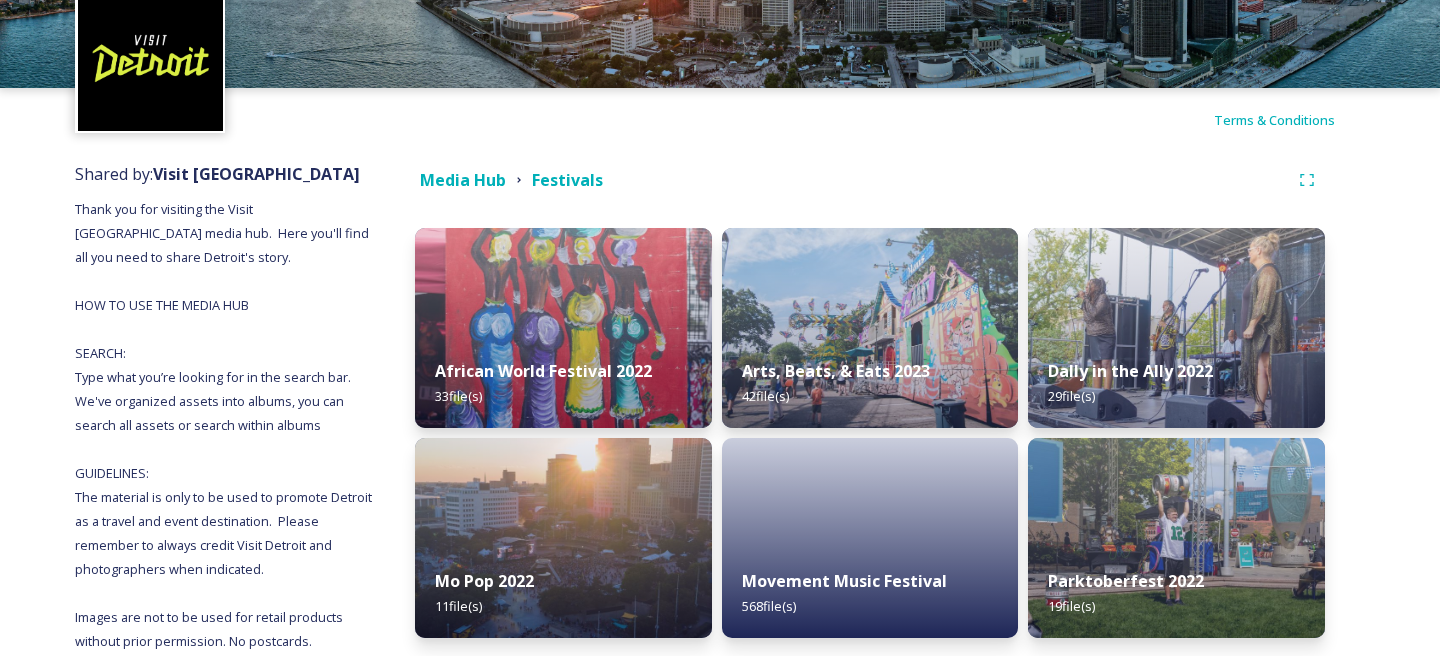 scroll, scrollTop: 25, scrollLeft: 0, axis: vertical 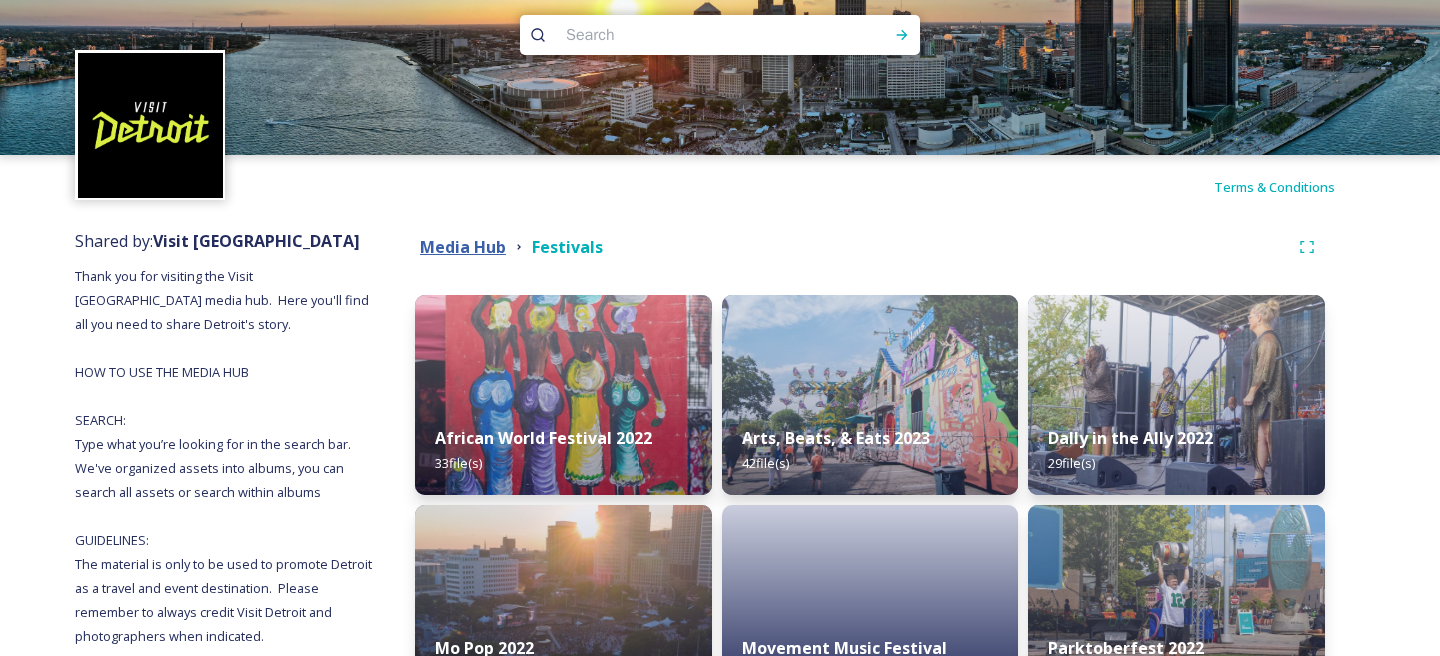 click on "Media Hub" at bounding box center (463, 247) 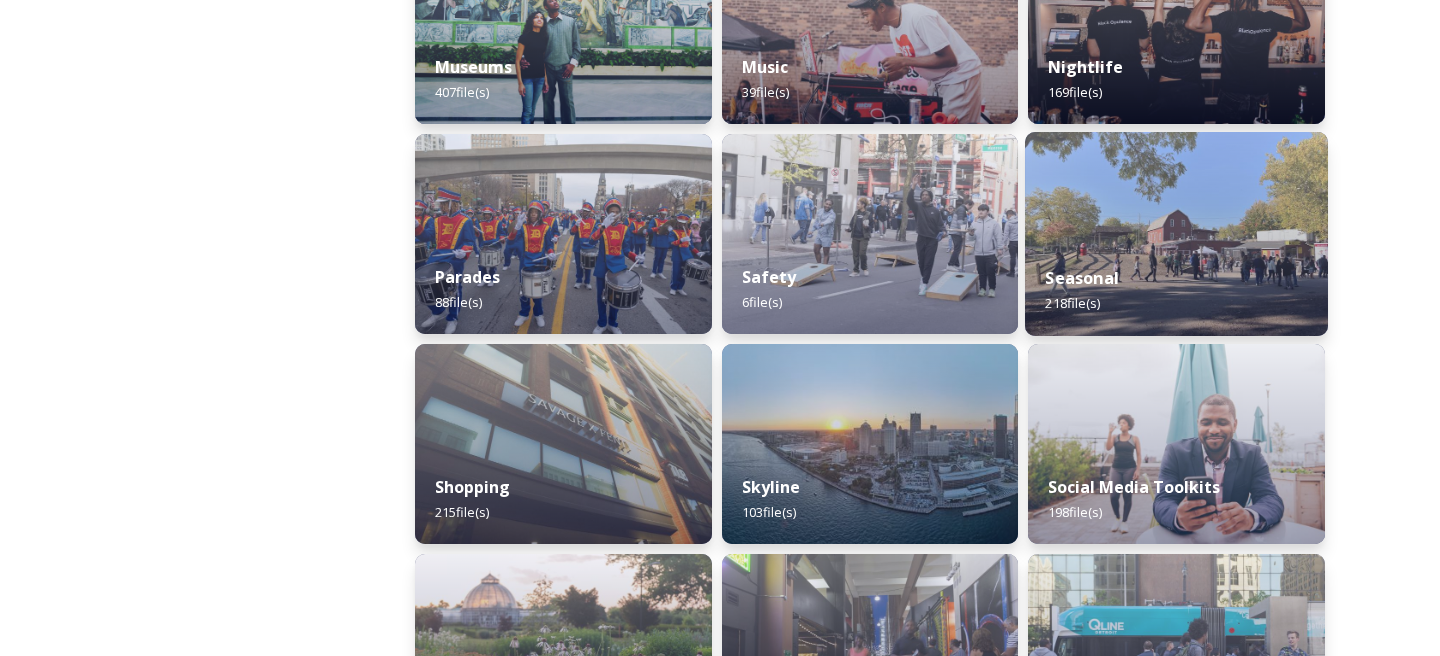 scroll, scrollTop: 1654, scrollLeft: 0, axis: vertical 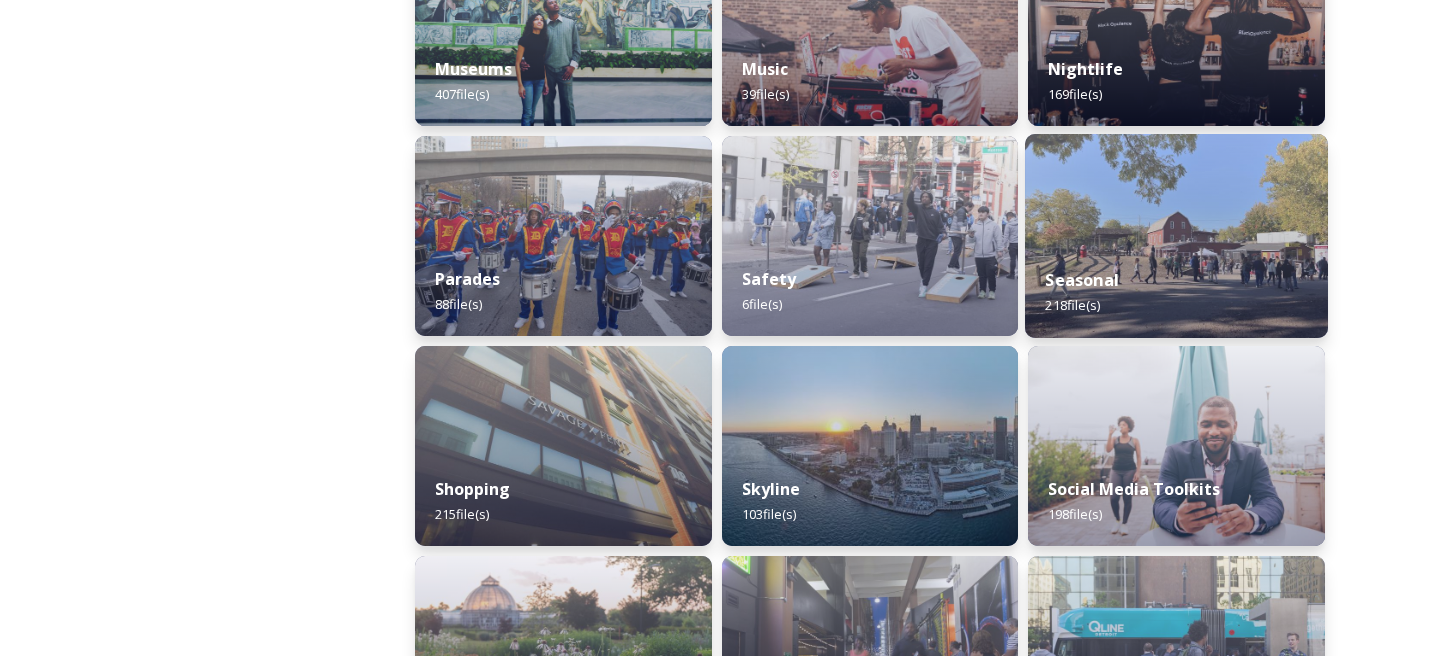 click on "Seasonal 218  file(s)" at bounding box center (1176, 292) 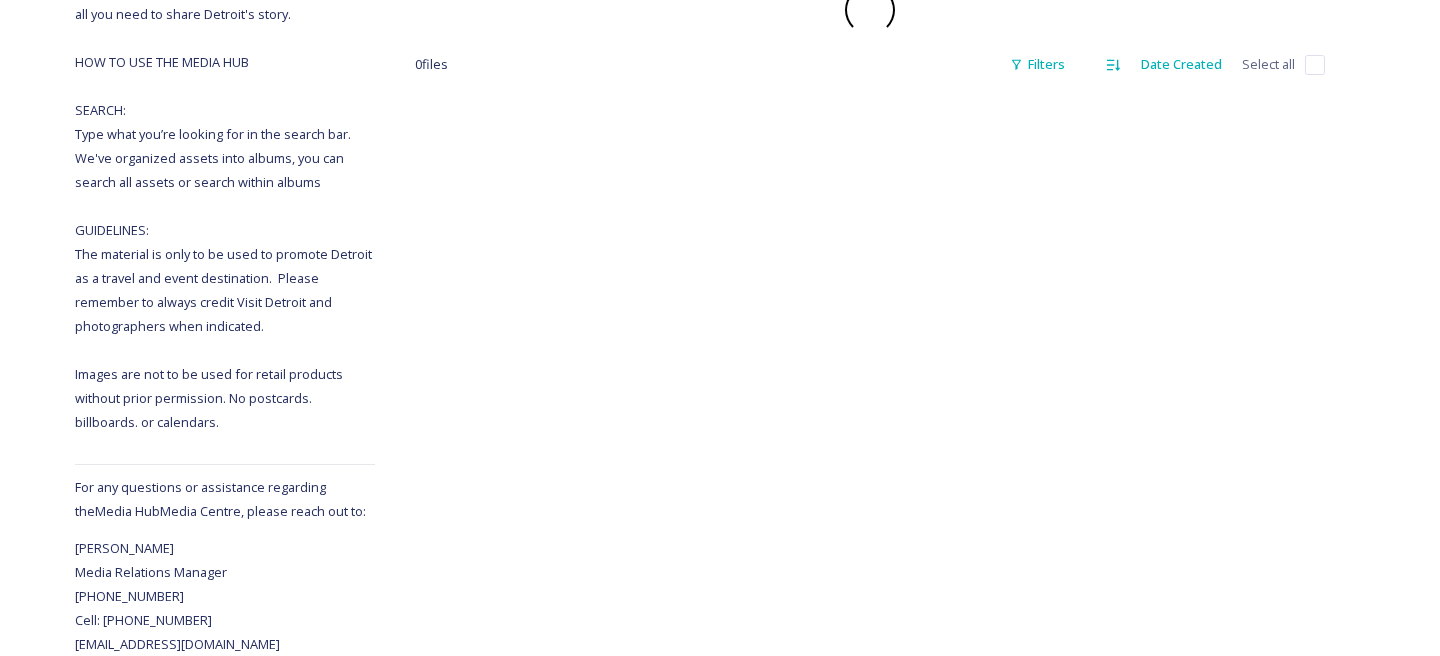scroll, scrollTop: 0, scrollLeft: 0, axis: both 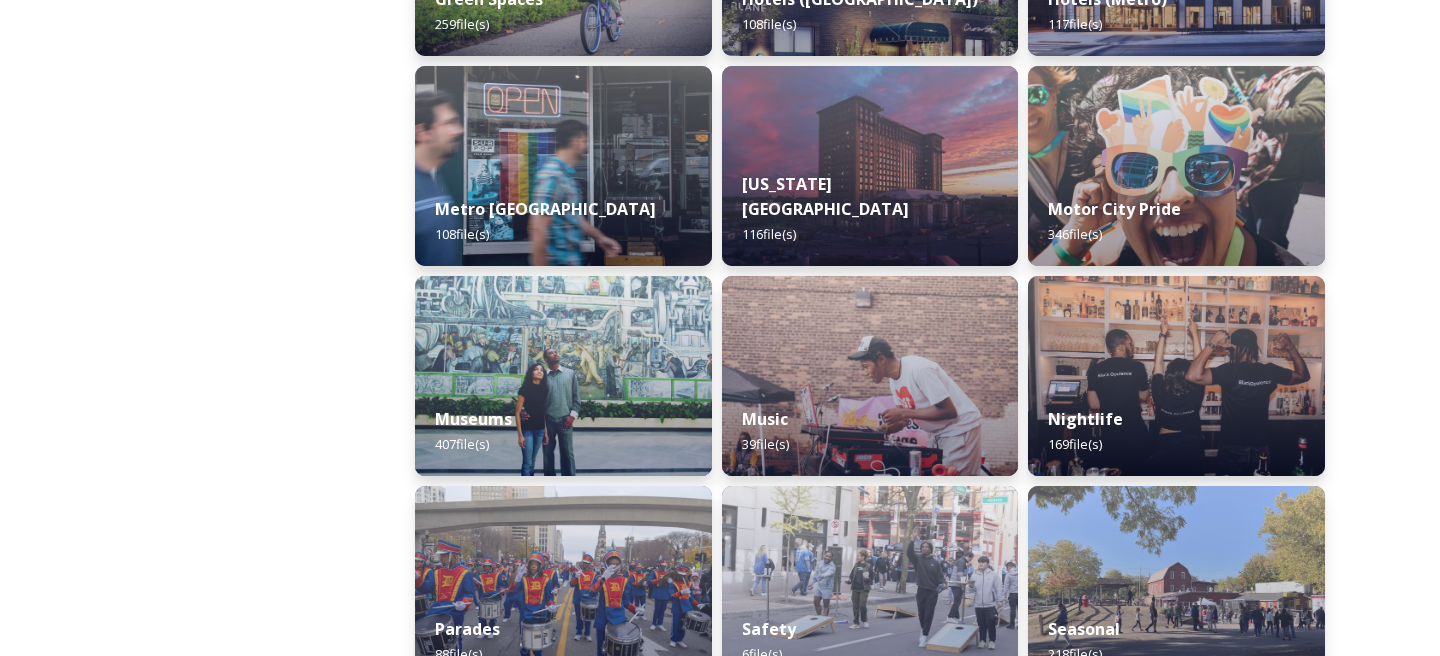 click on "Nightlife 169  file(s)" at bounding box center [1176, 431] 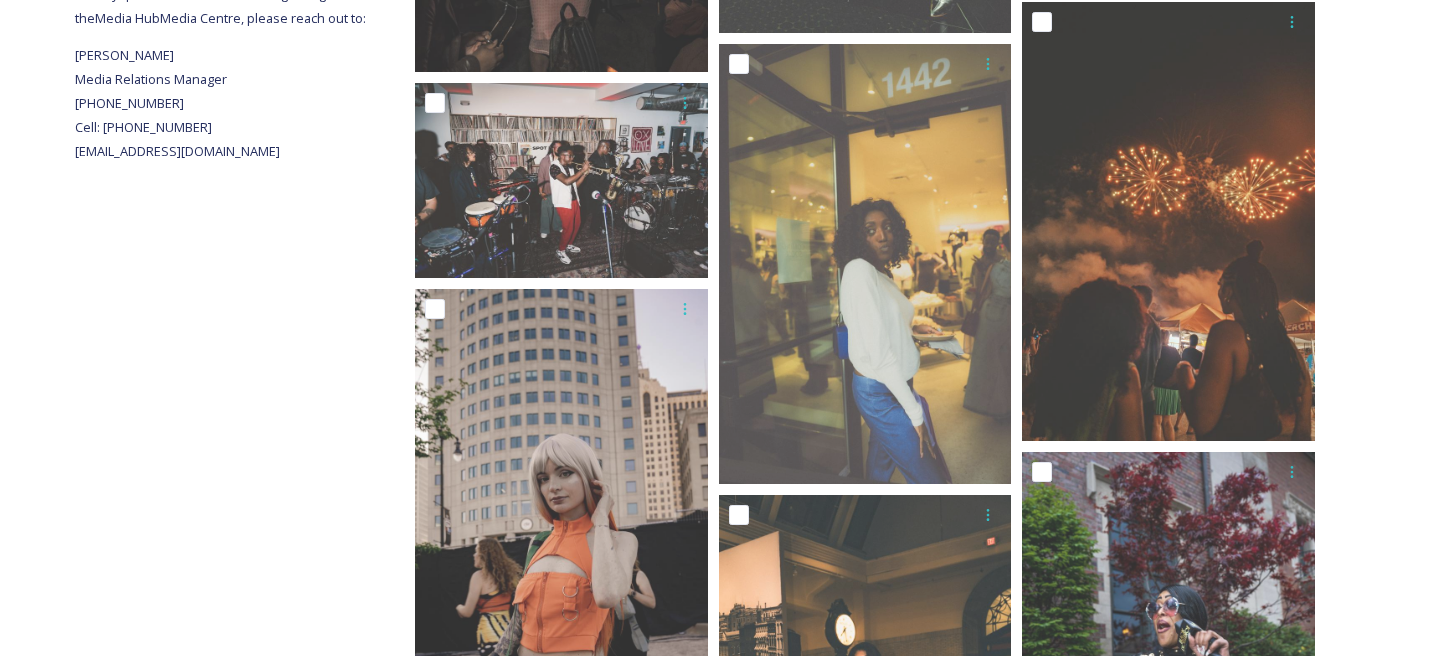 scroll, scrollTop: 0, scrollLeft: 0, axis: both 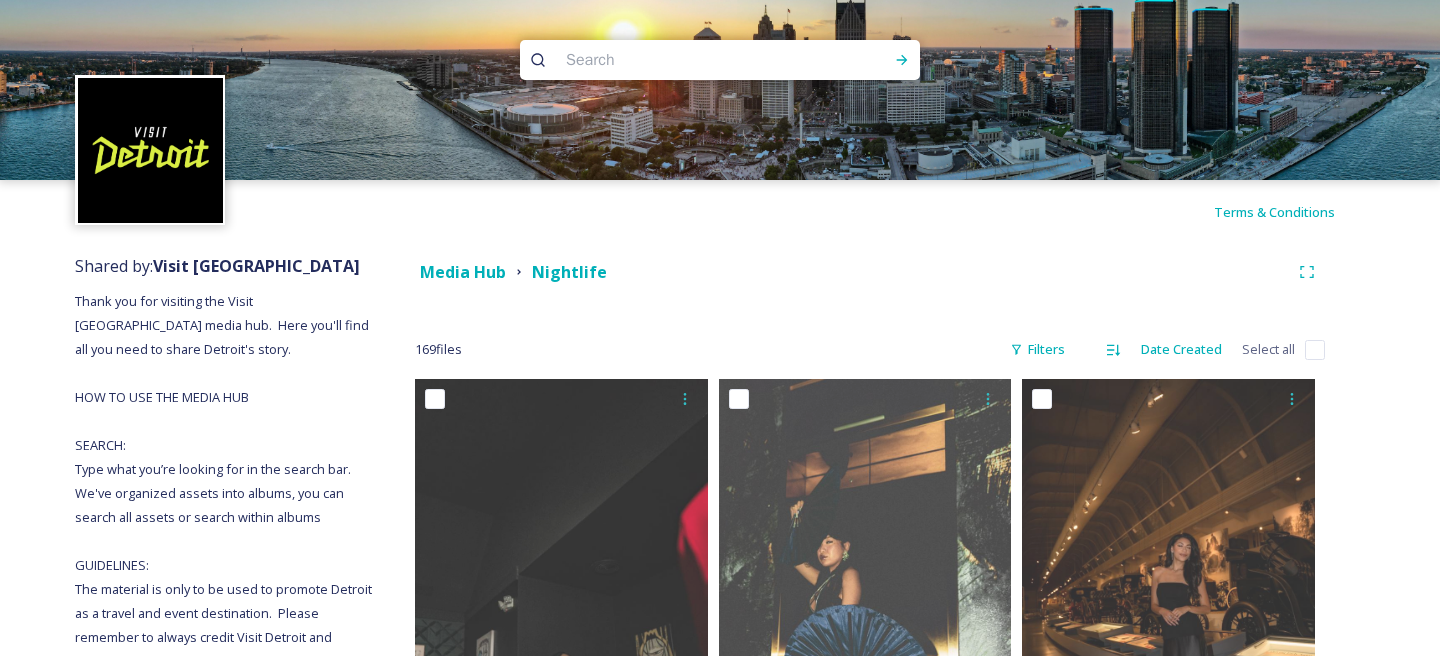 click at bounding box center [720, 90] 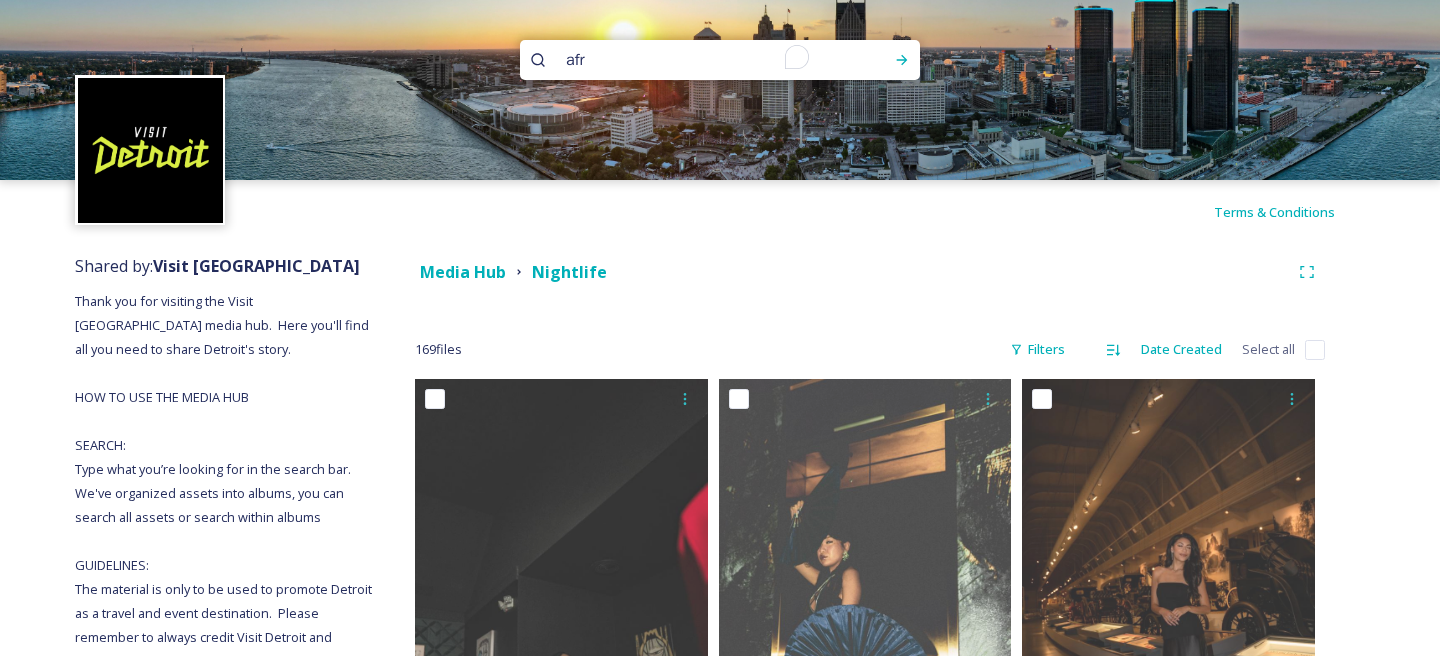 type on "afro" 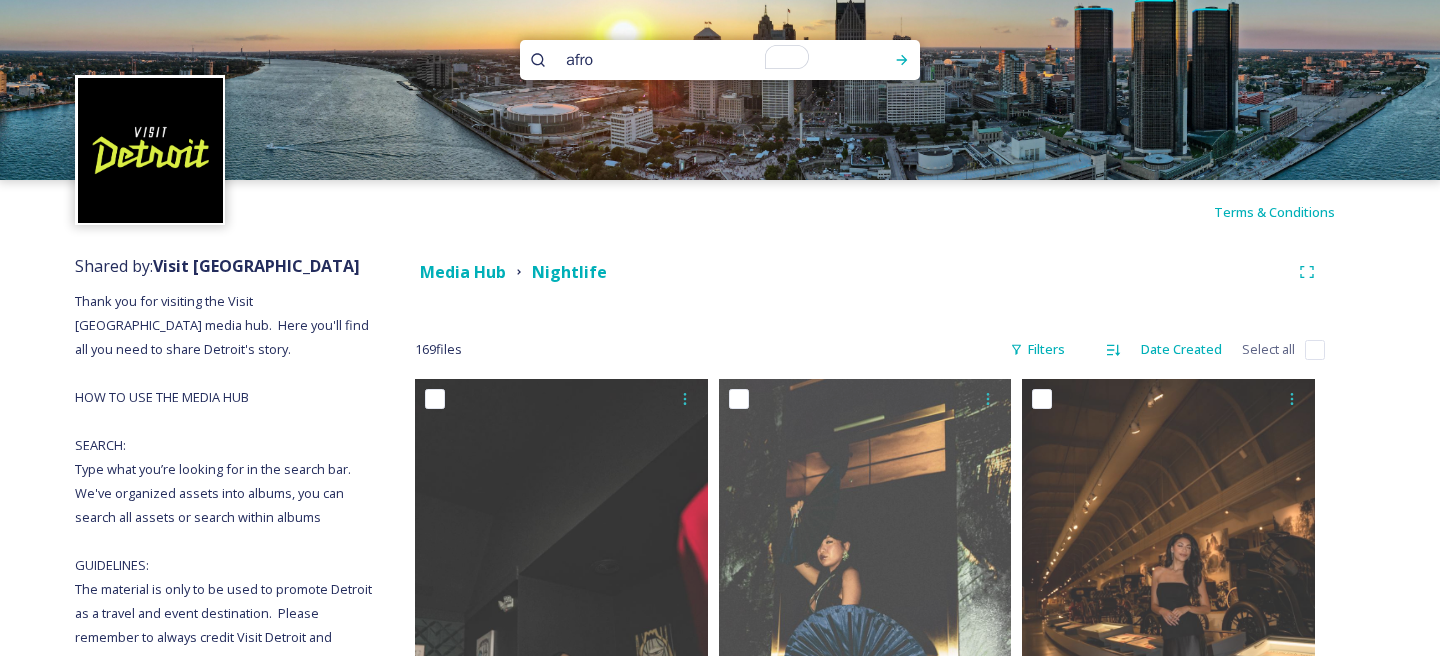type 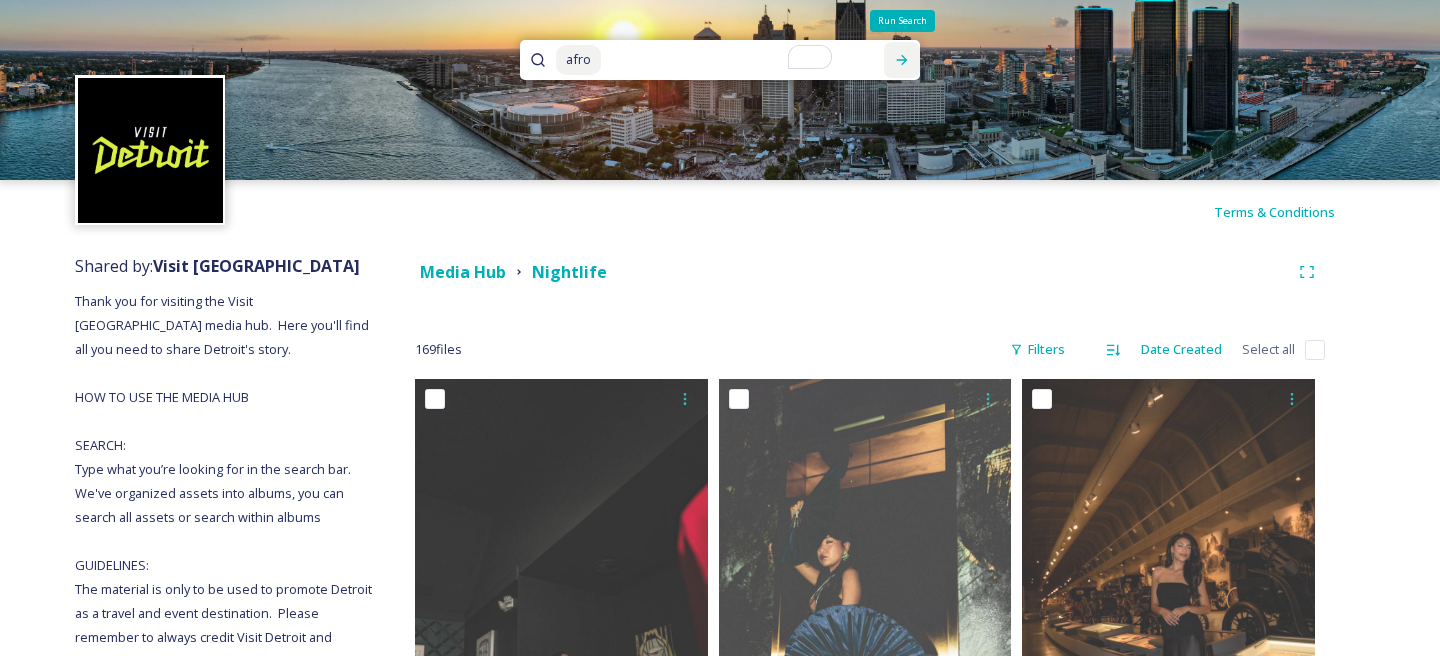 click 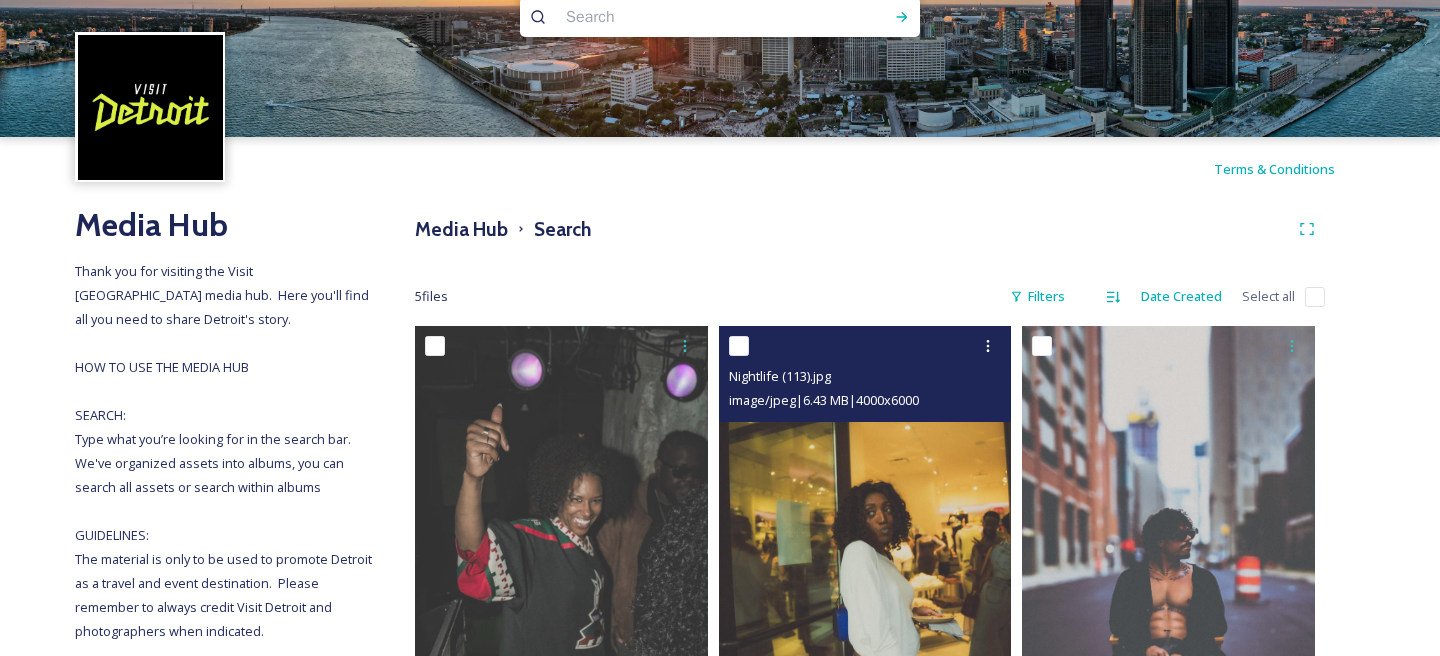 scroll, scrollTop: 0, scrollLeft: 0, axis: both 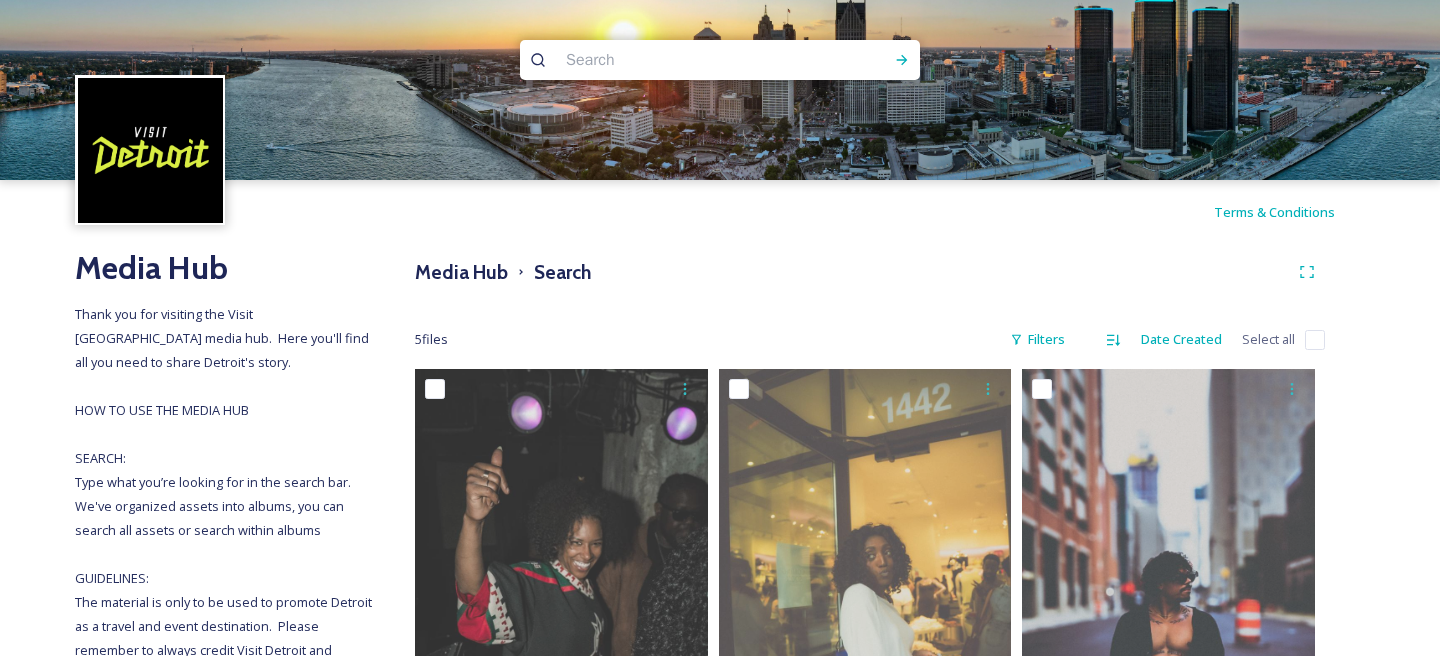 click at bounding box center (681, 60) 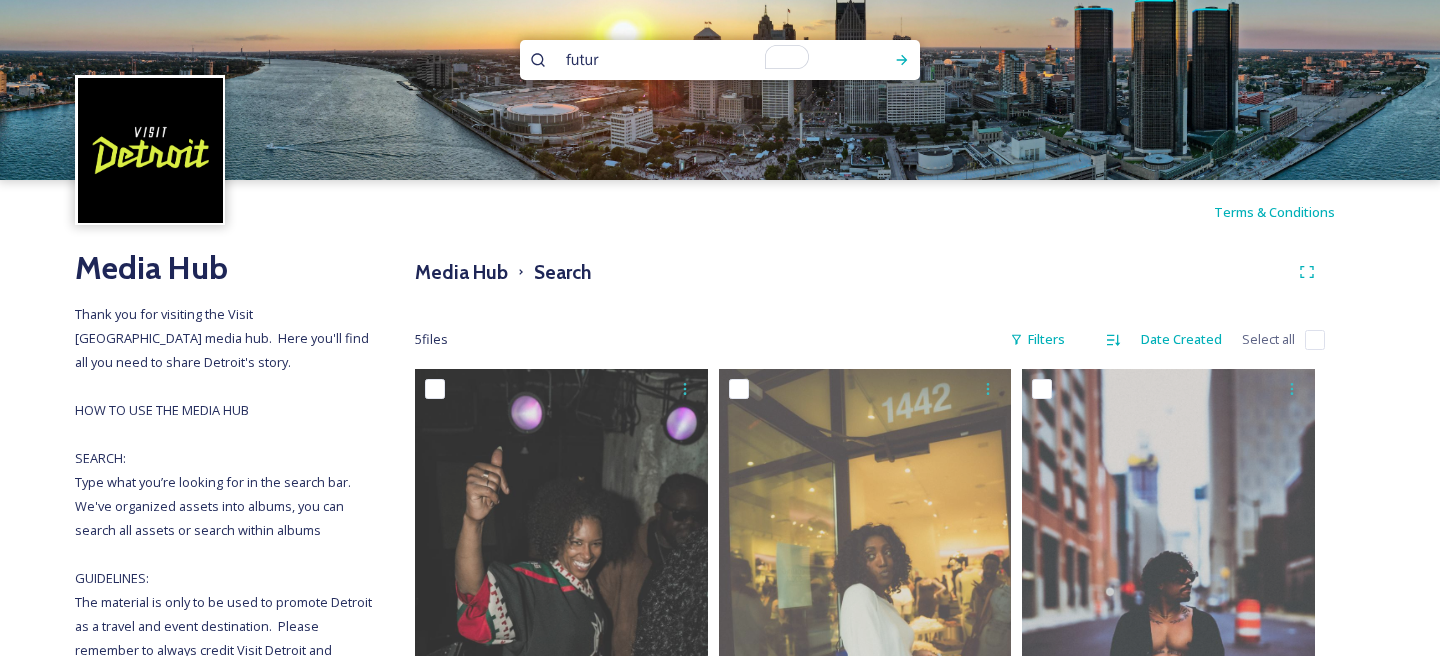 type on "future" 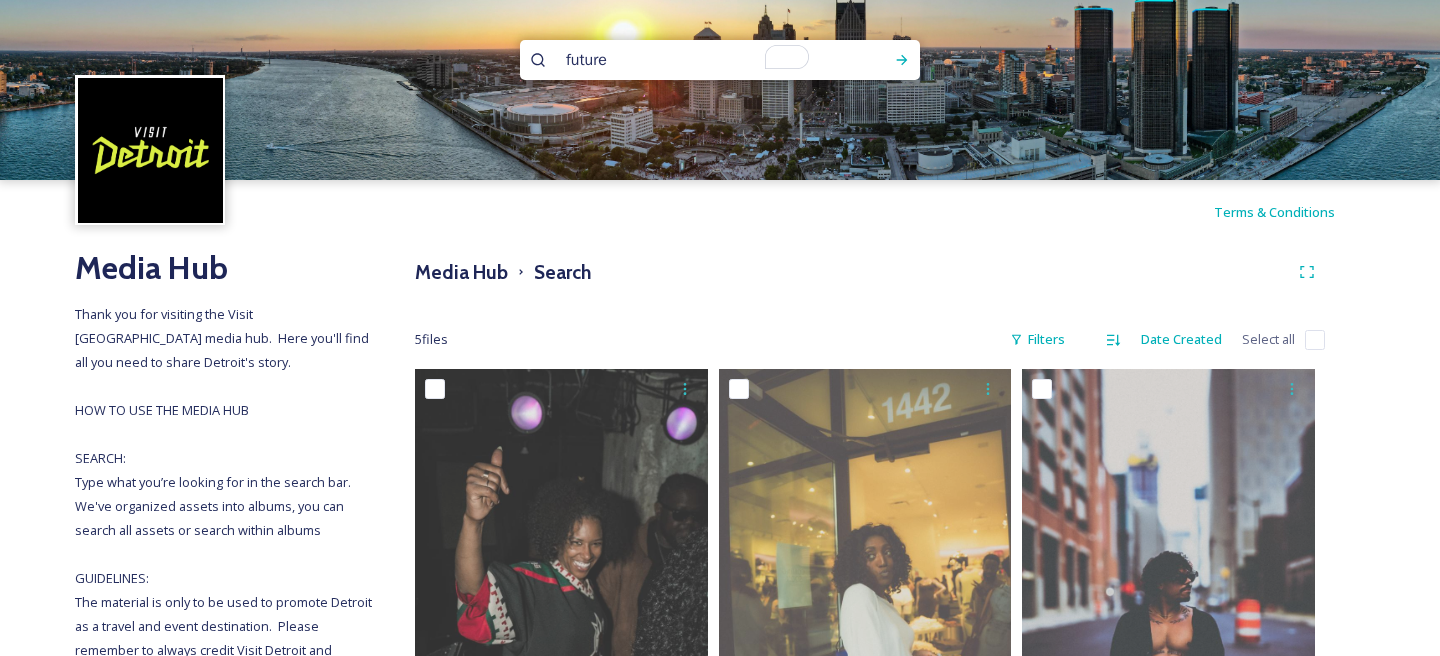 type 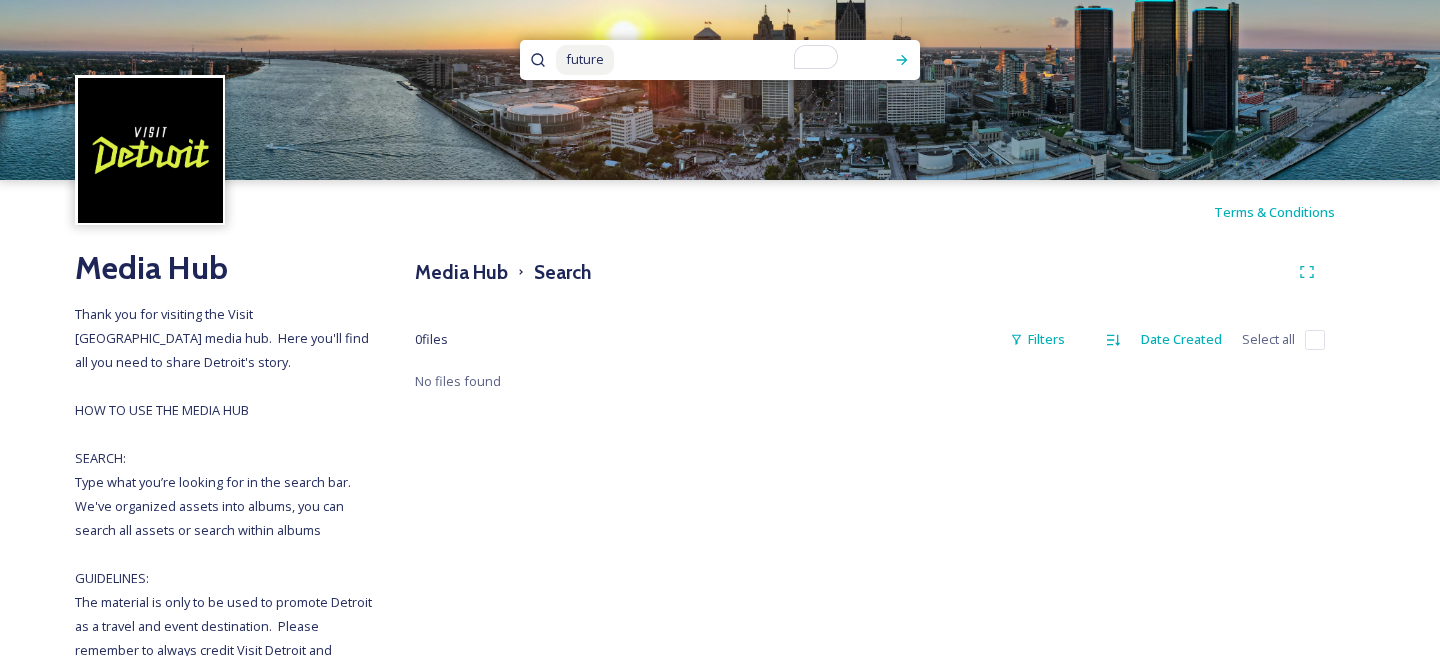 click on "Media Hub" at bounding box center [225, 268] 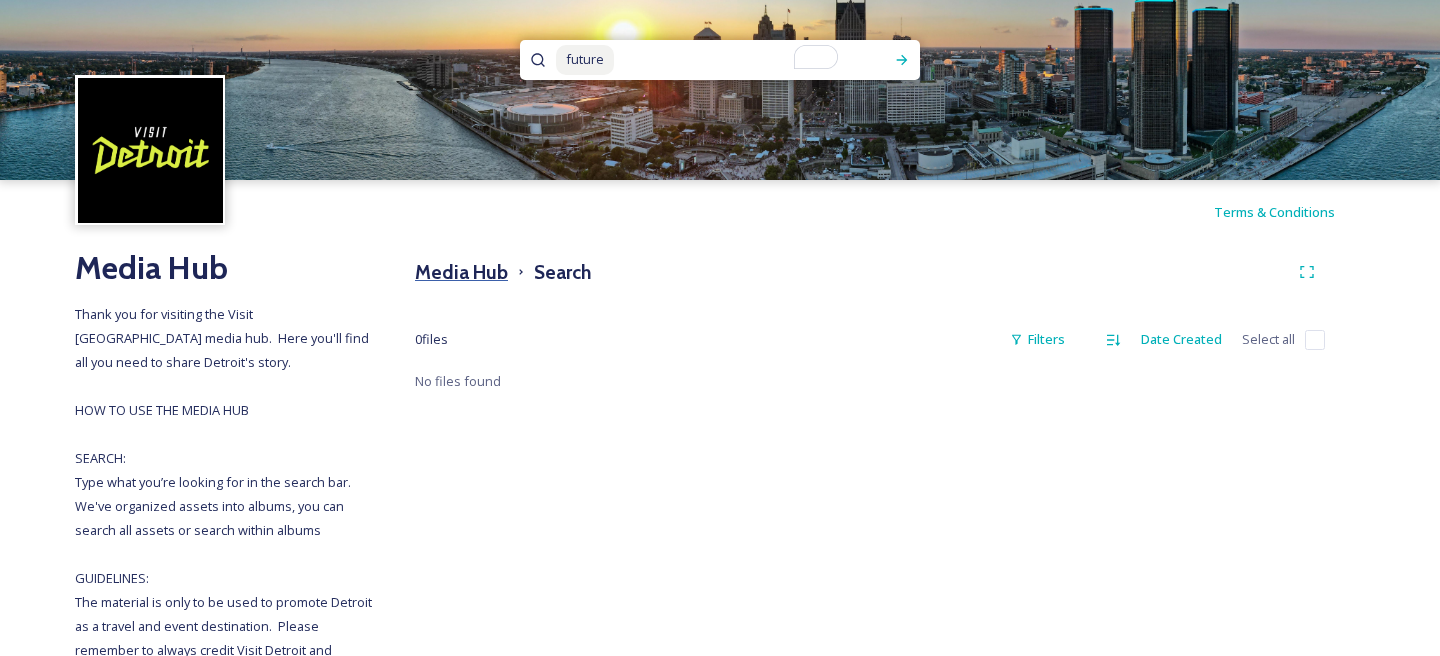 click on "Media Hub" at bounding box center (461, 272) 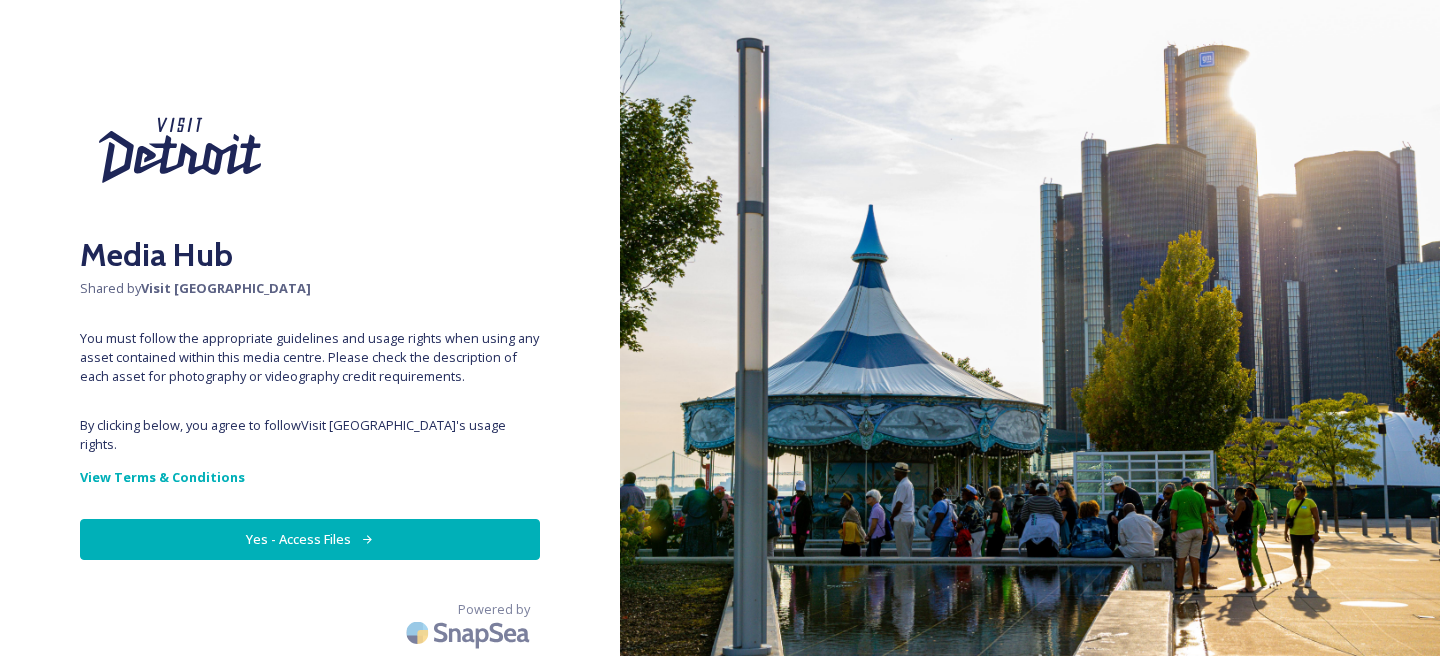 click on "Yes - Access Files" at bounding box center [310, 539] 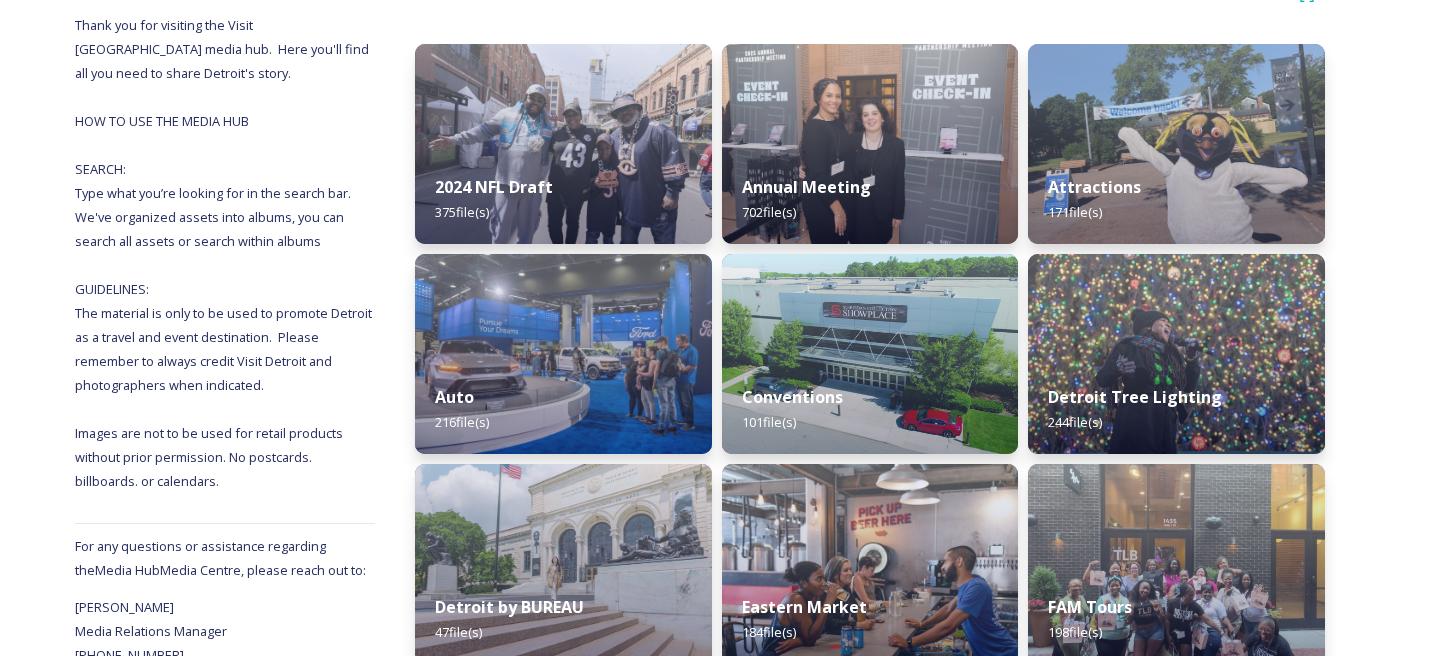 scroll, scrollTop: 262, scrollLeft: 0, axis: vertical 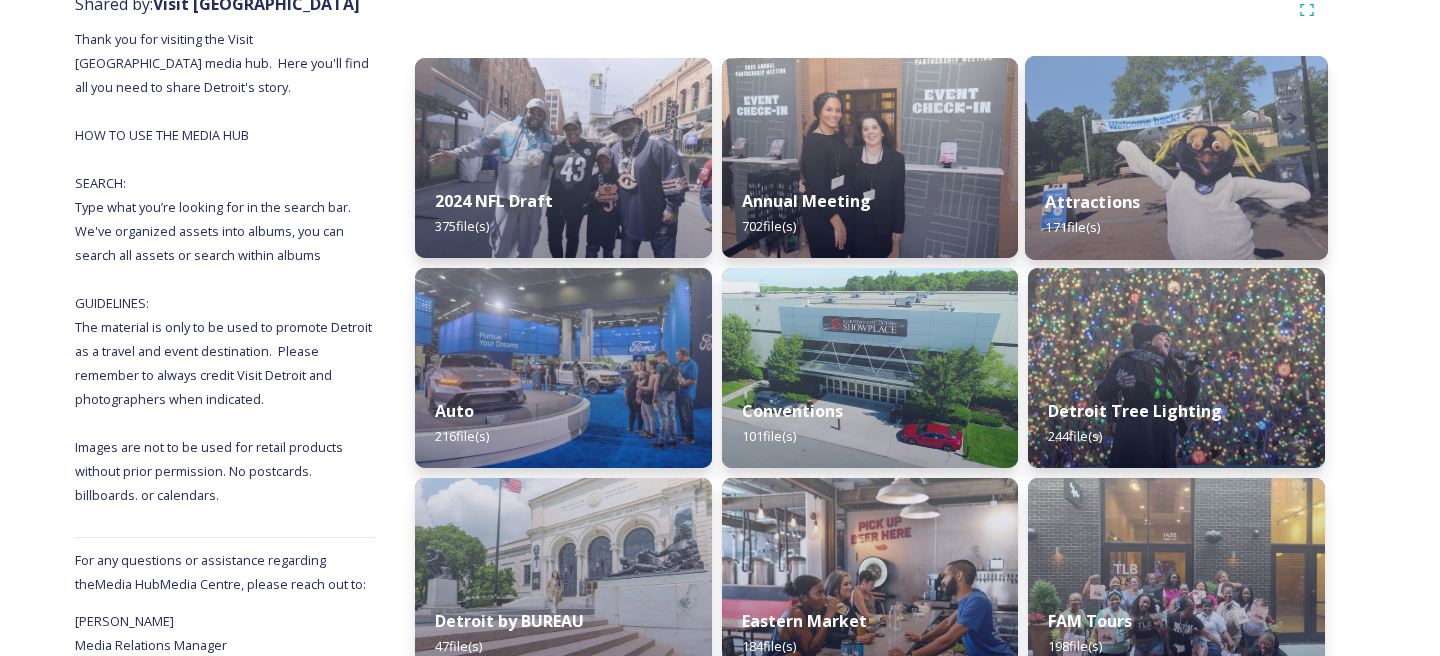 click on "Attractions 171  file(s)" at bounding box center (1176, 214) 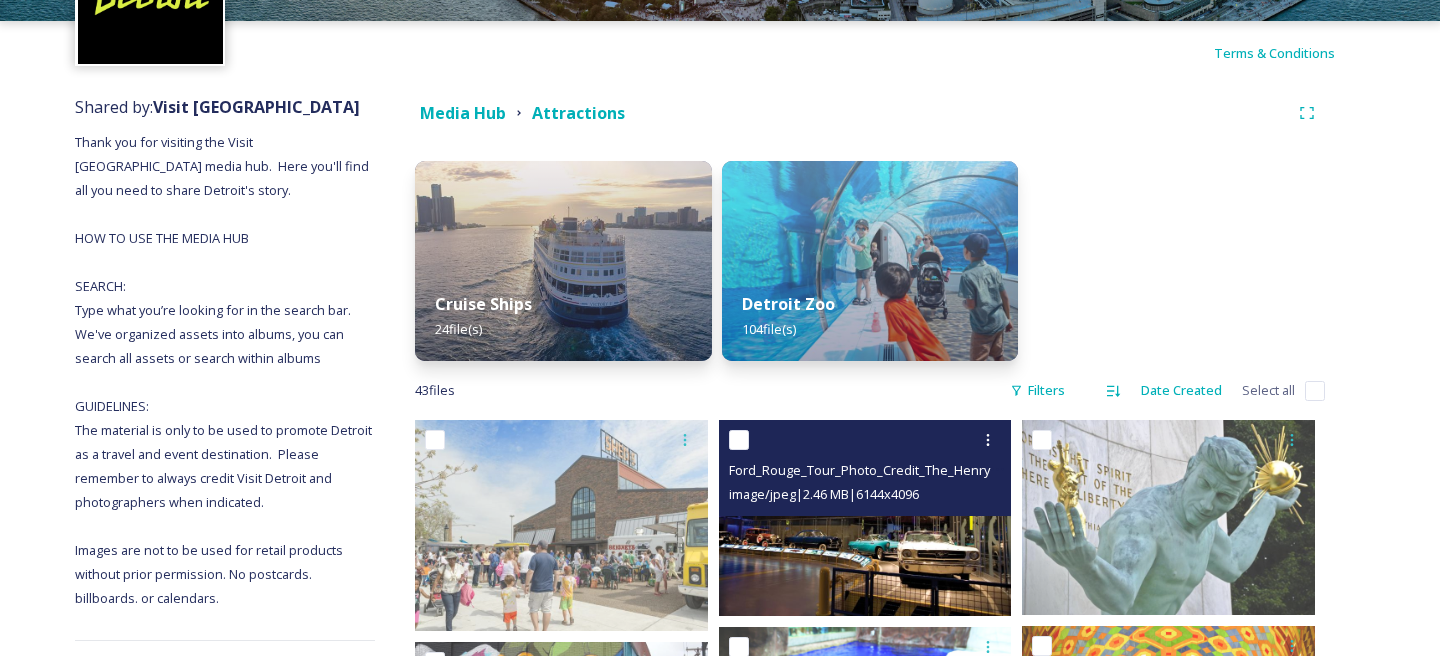 scroll, scrollTop: 51, scrollLeft: 0, axis: vertical 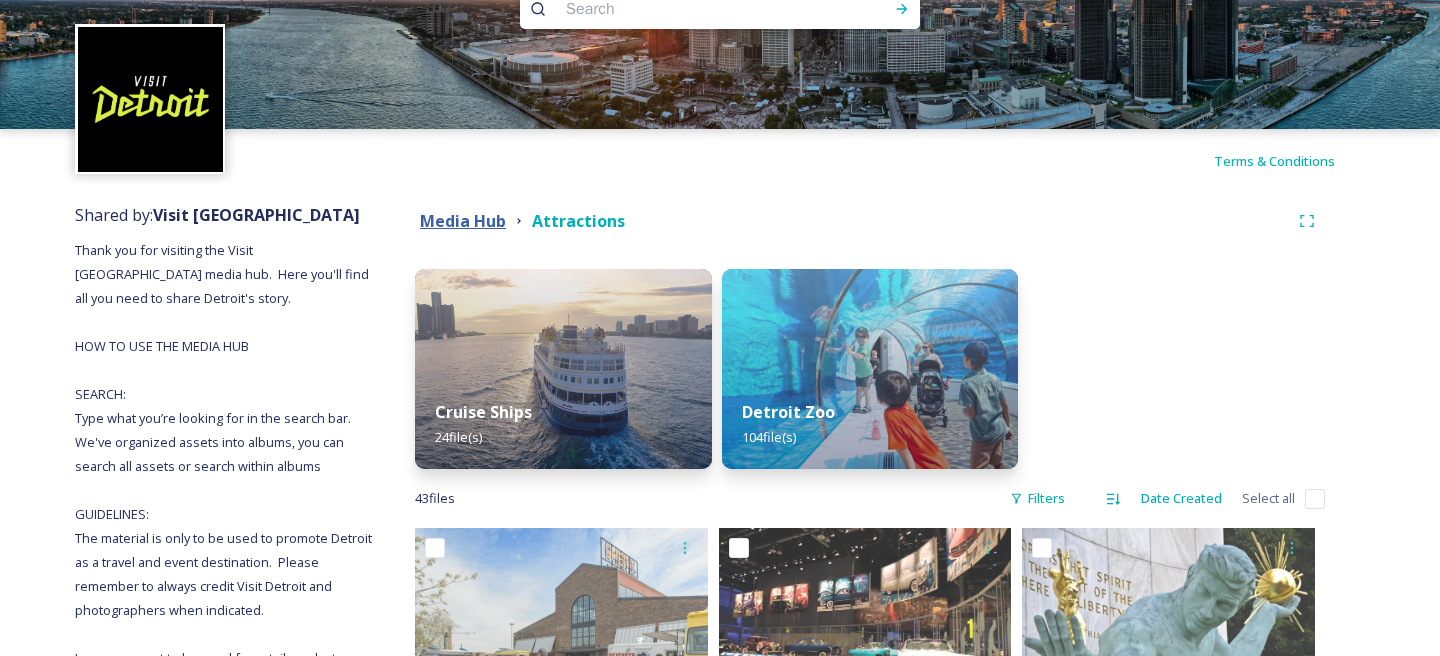 click on "Media Hub" at bounding box center [463, 221] 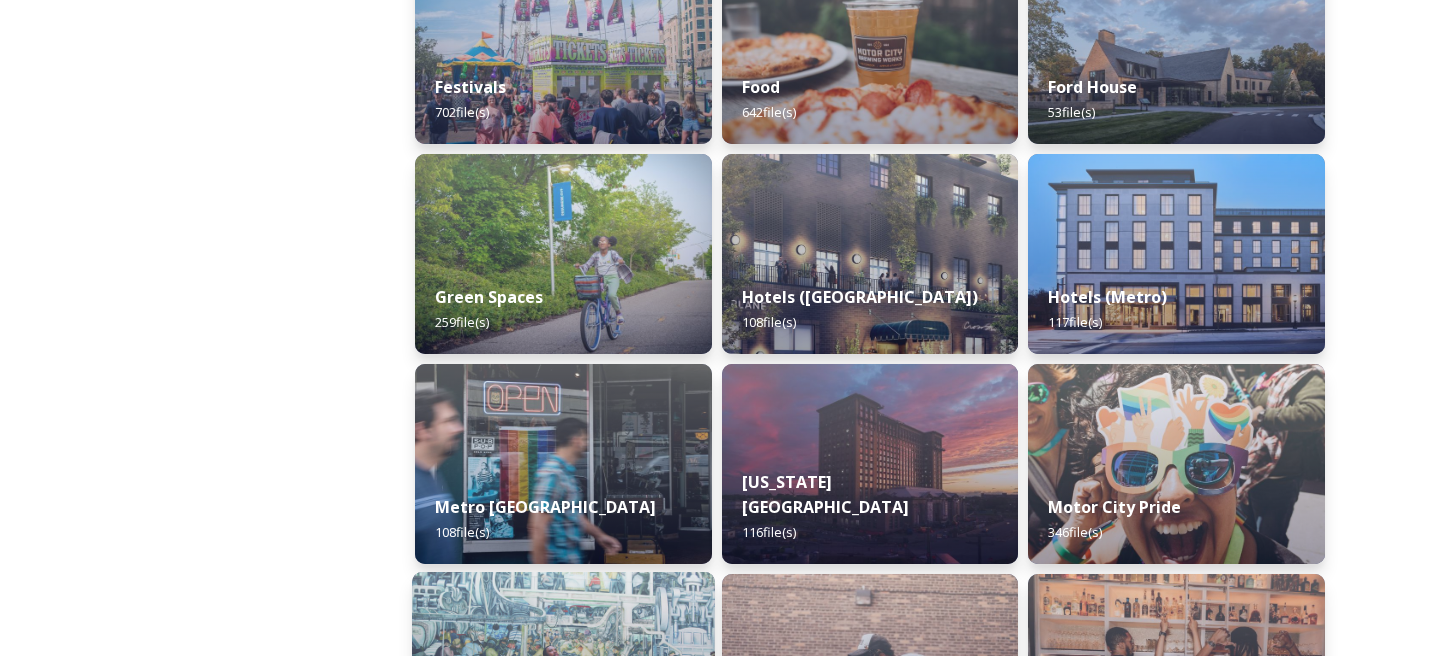 scroll, scrollTop: 963, scrollLeft: 0, axis: vertical 